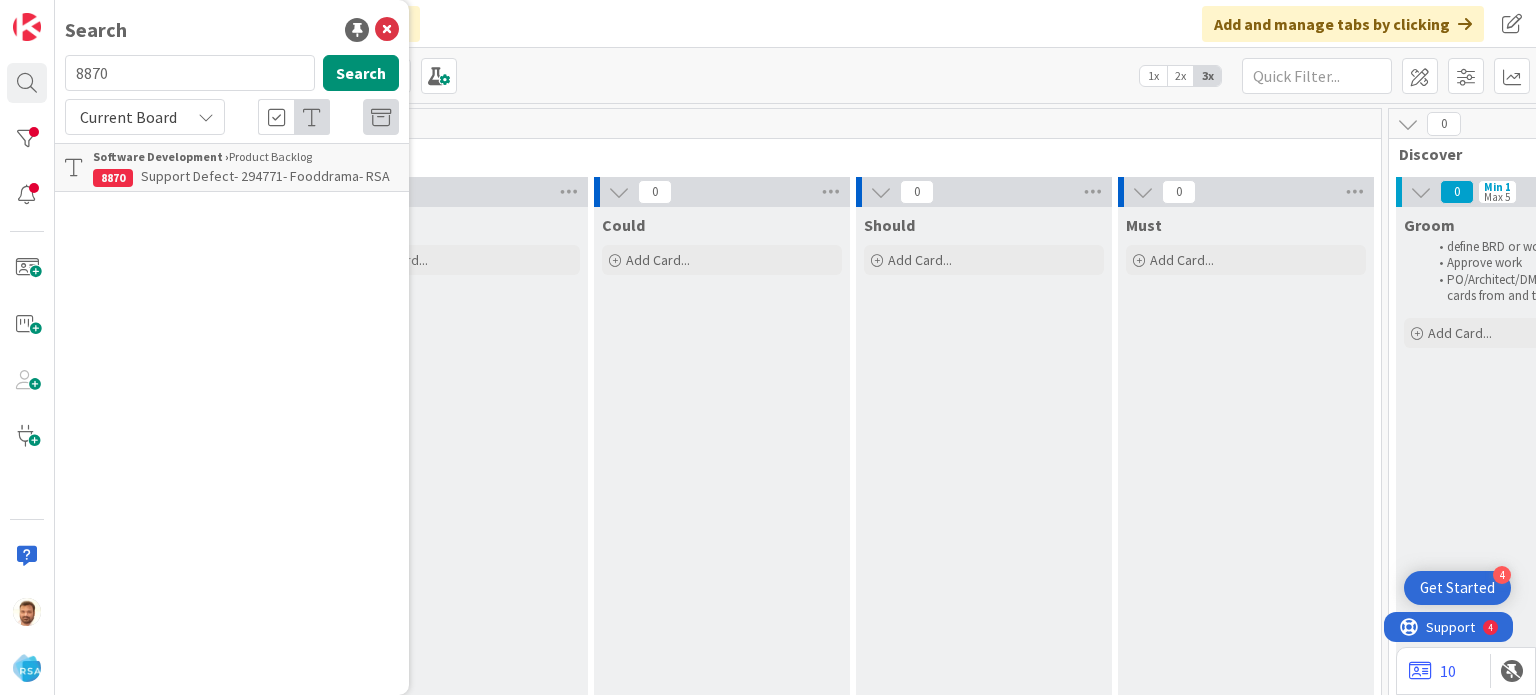 scroll, scrollTop: 0, scrollLeft: 0, axis: both 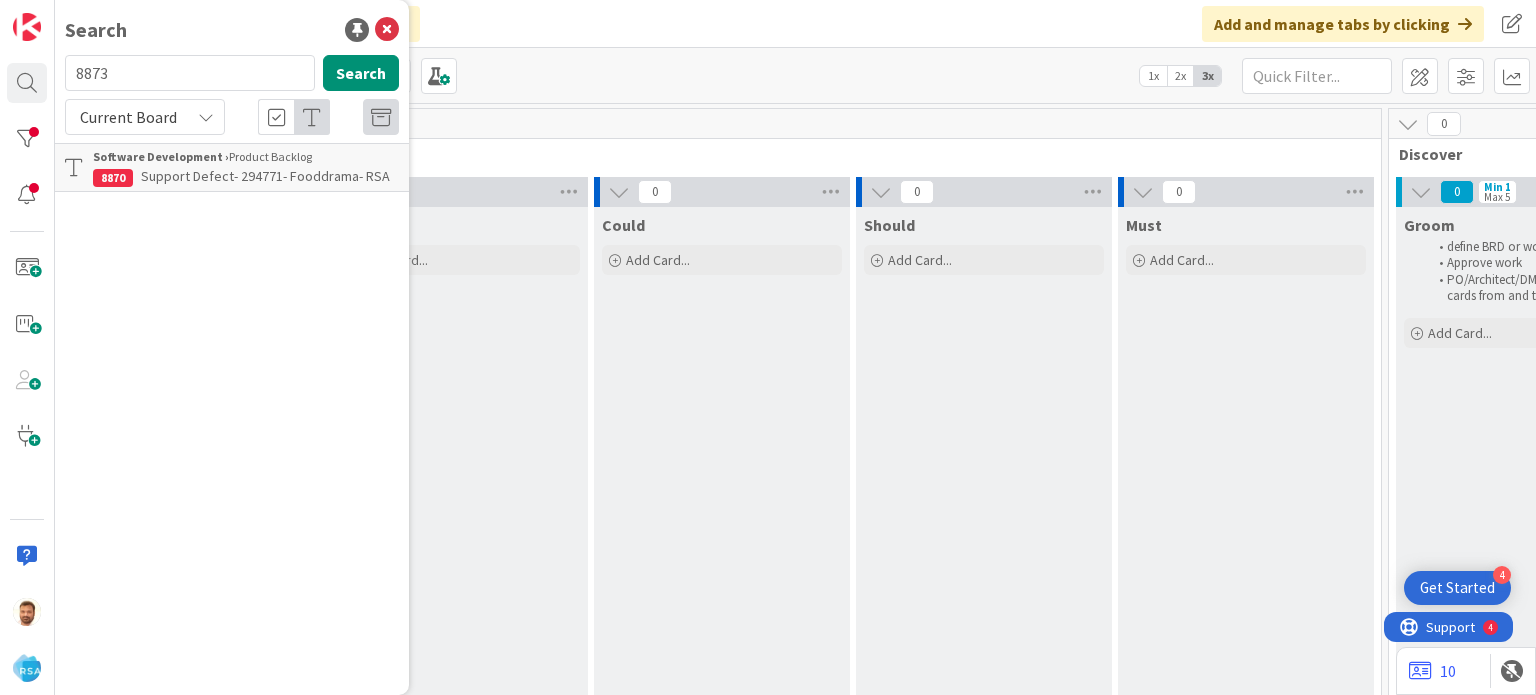 type on "8873" 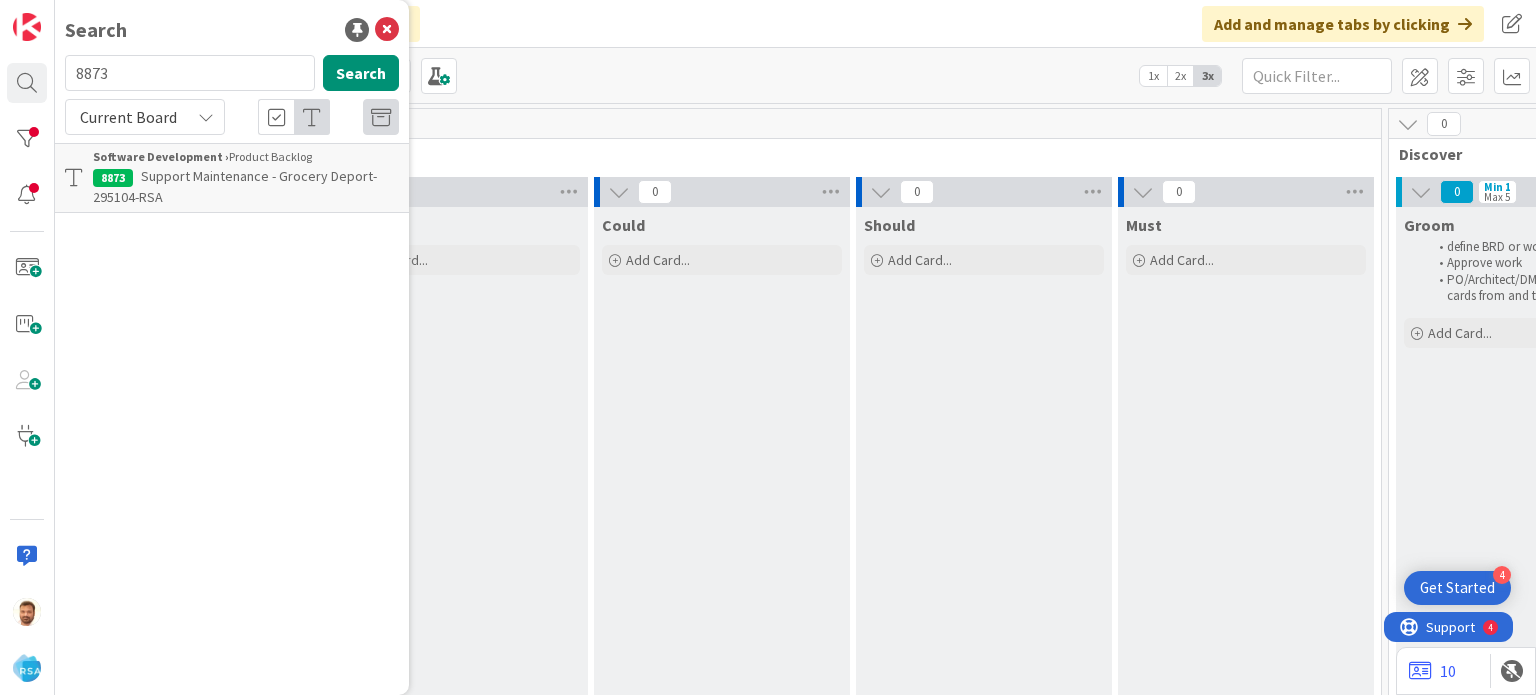 click on "Support Maintenance - Grocery Deport- 295104-RSA" at bounding box center (246, 187) 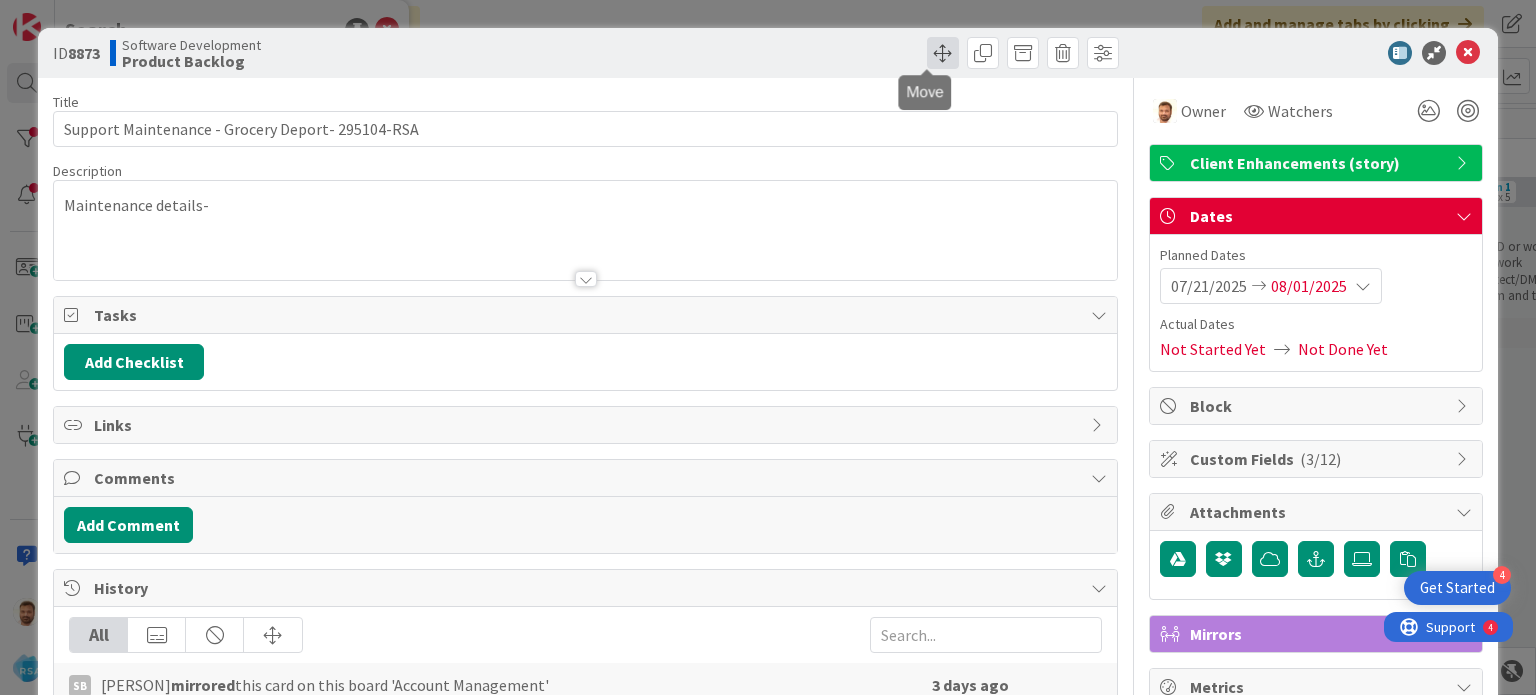 scroll, scrollTop: 0, scrollLeft: 0, axis: both 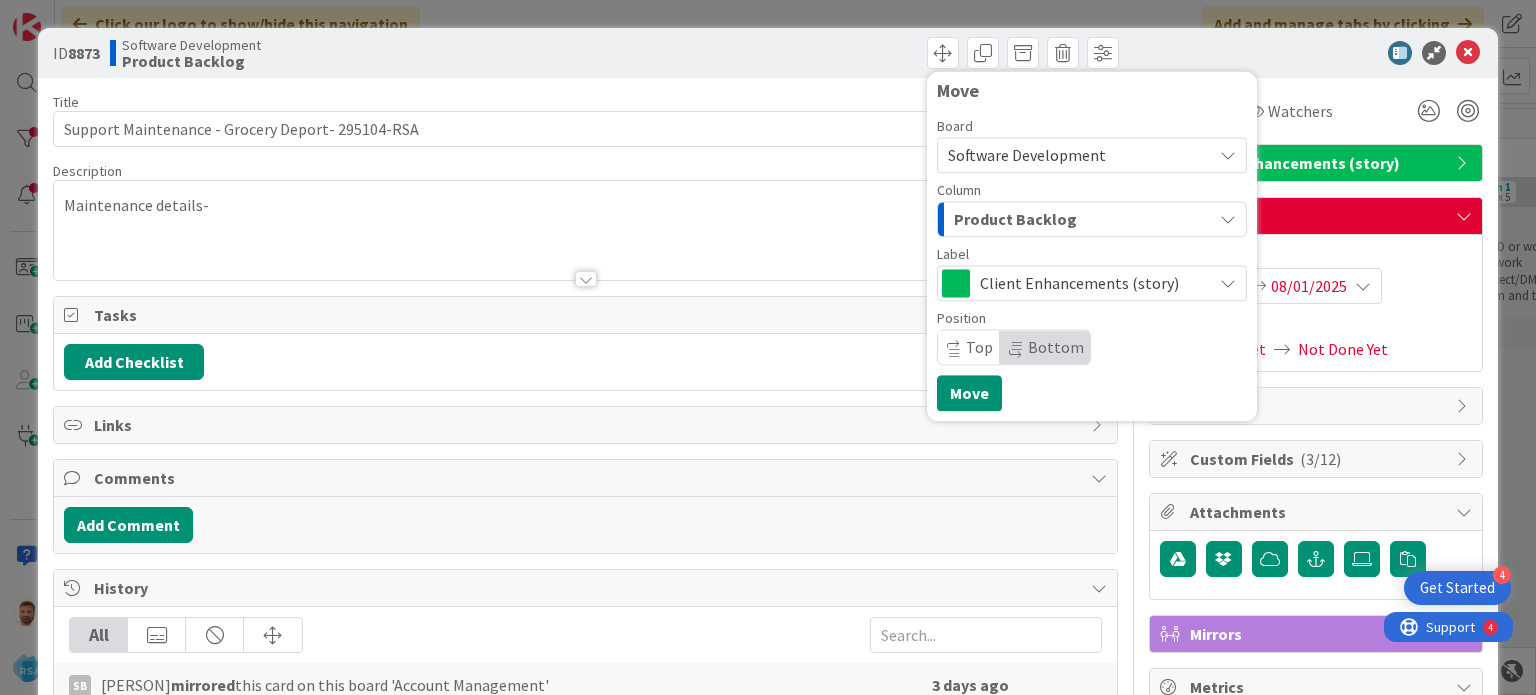 click on "Product Backlog" at bounding box center [1015, 219] 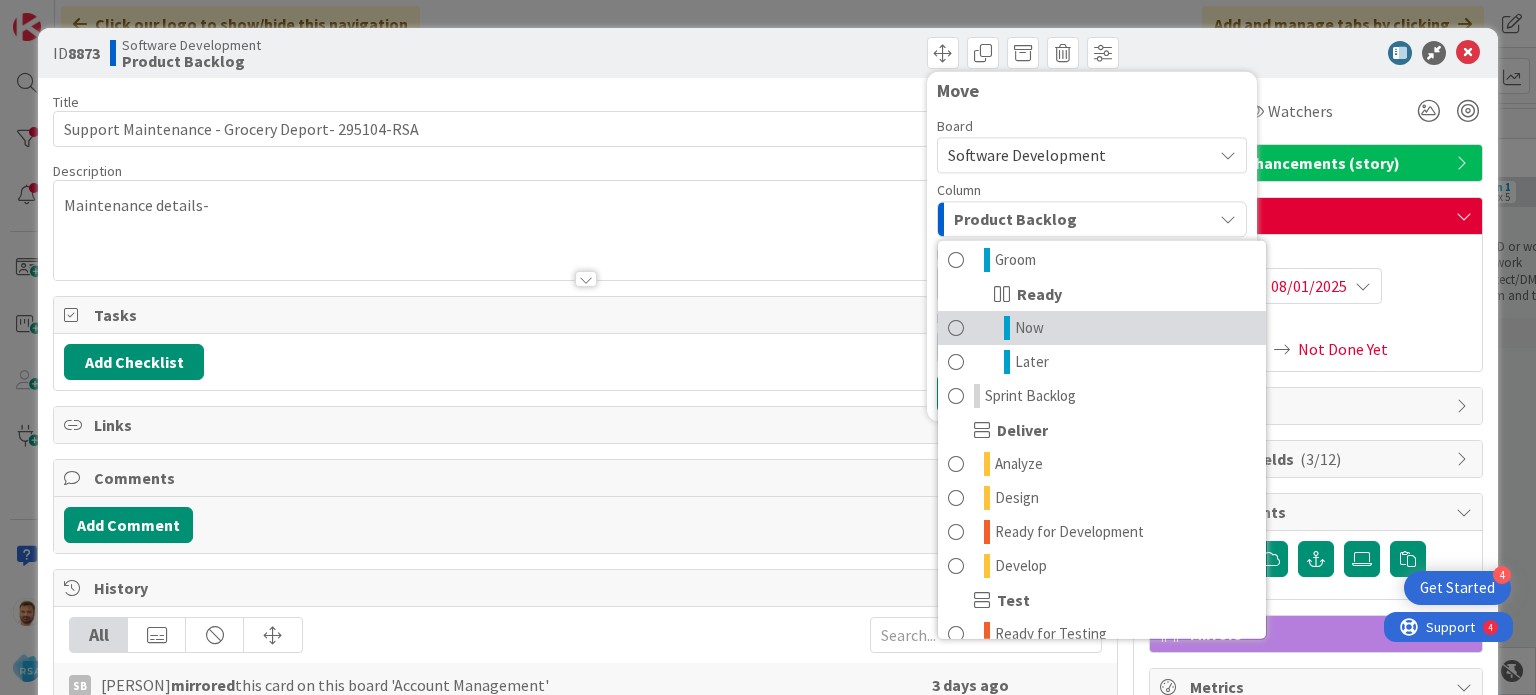 scroll, scrollTop: 300, scrollLeft: 0, axis: vertical 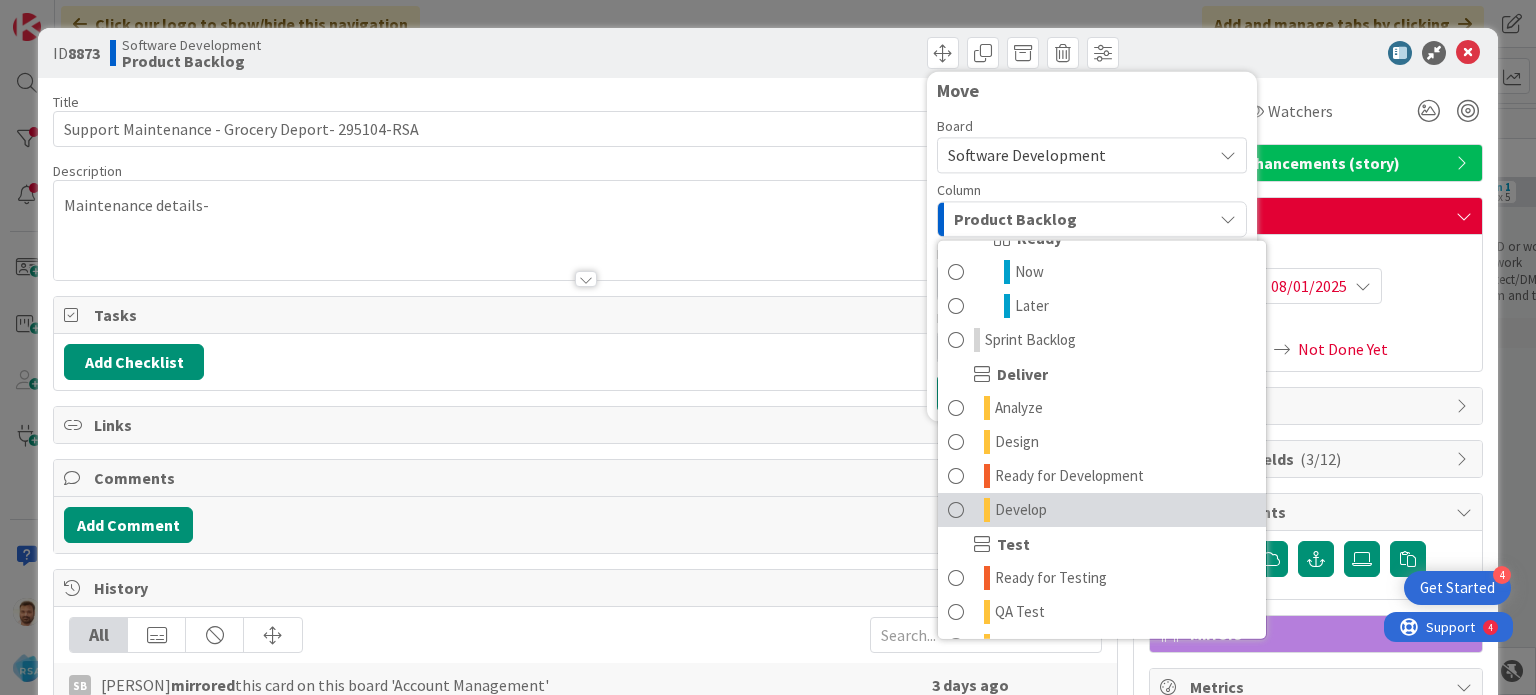click on "Develop" at bounding box center (1102, 510) 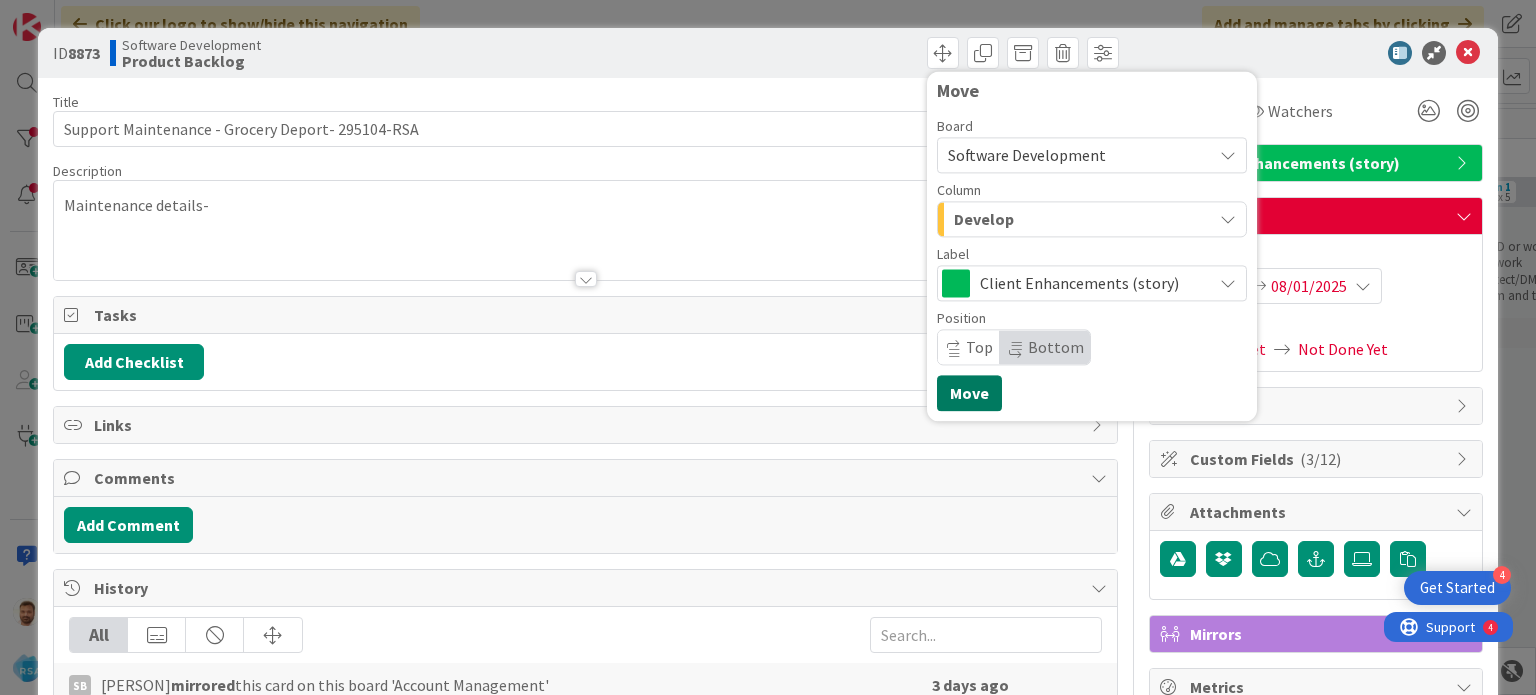 click on "Move" at bounding box center (969, 393) 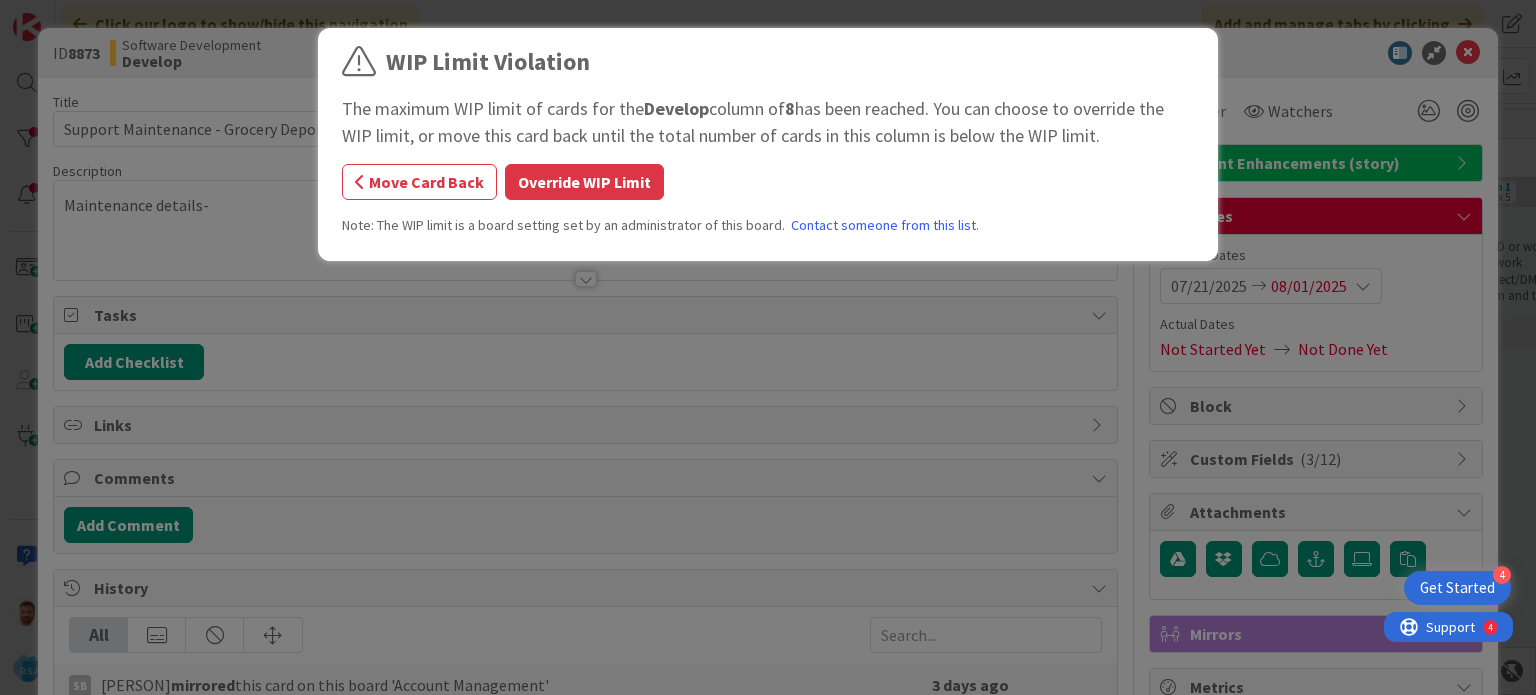 click on "WIP Limit Violation The maximum WIP limit of cards for the  Develop  column of  8  has been reached. You can choose to override the WIP limit, or move this card back until the total number of cards in this column is below the WIP limit. Move Card Back Override WIP Limit Note: The WIP limit is a board setting set by an administrator of this board. Contact someone from this list." at bounding box center (768, 147) 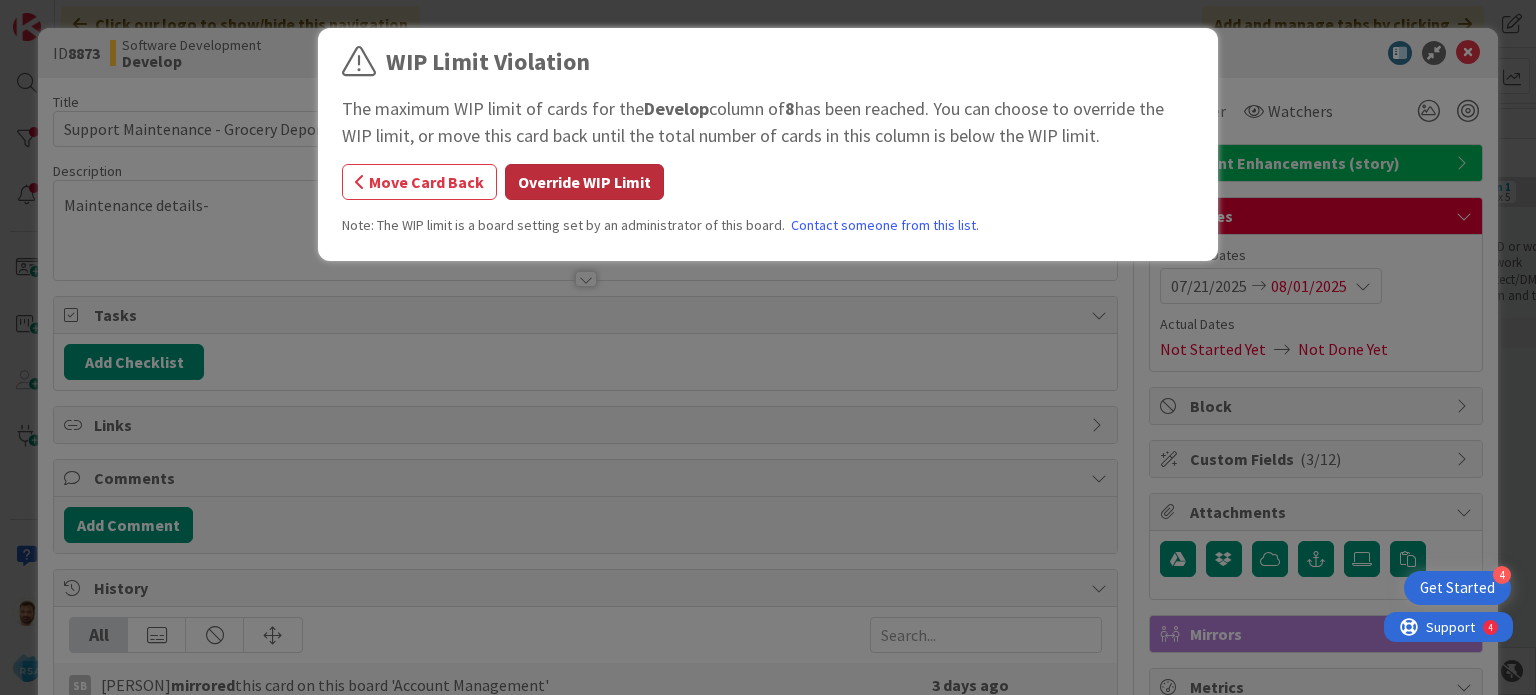 click on "Override WIP Limit" at bounding box center (584, 182) 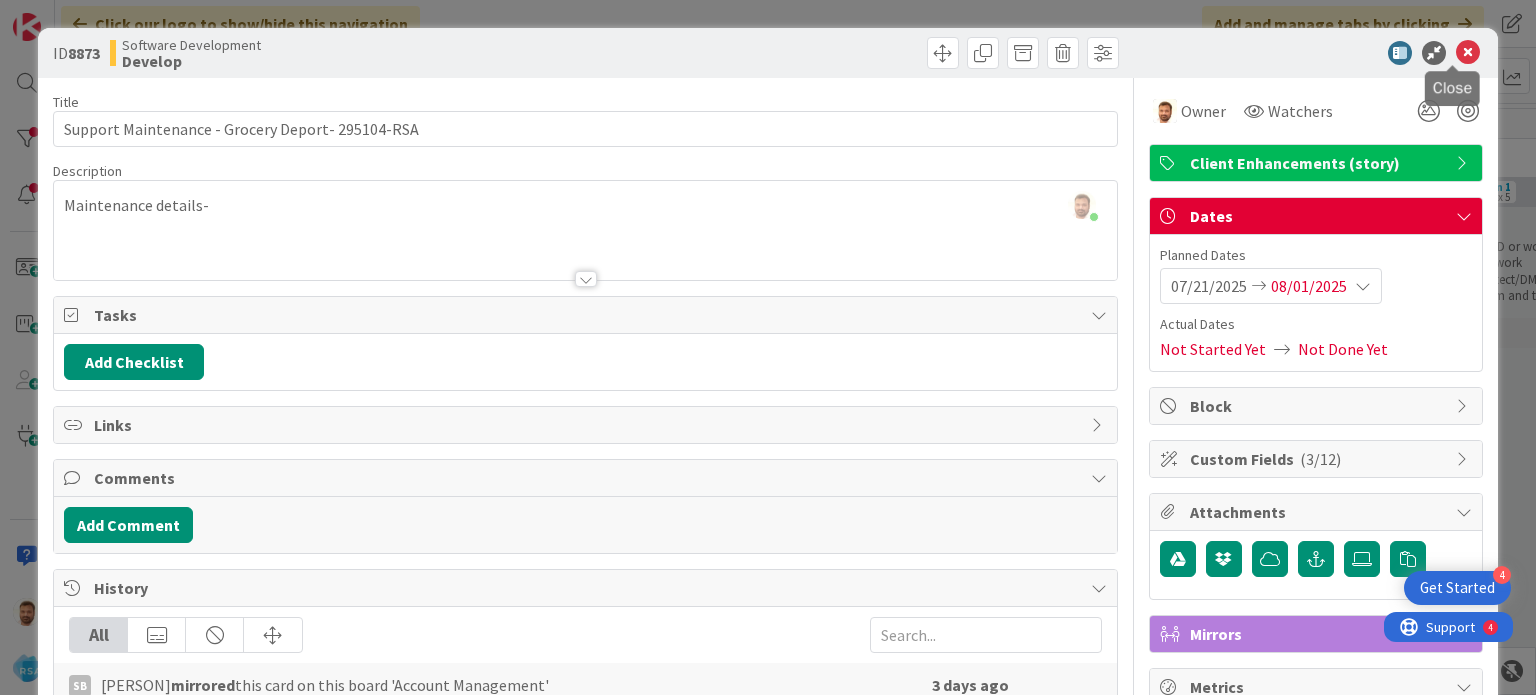 click at bounding box center (1468, 53) 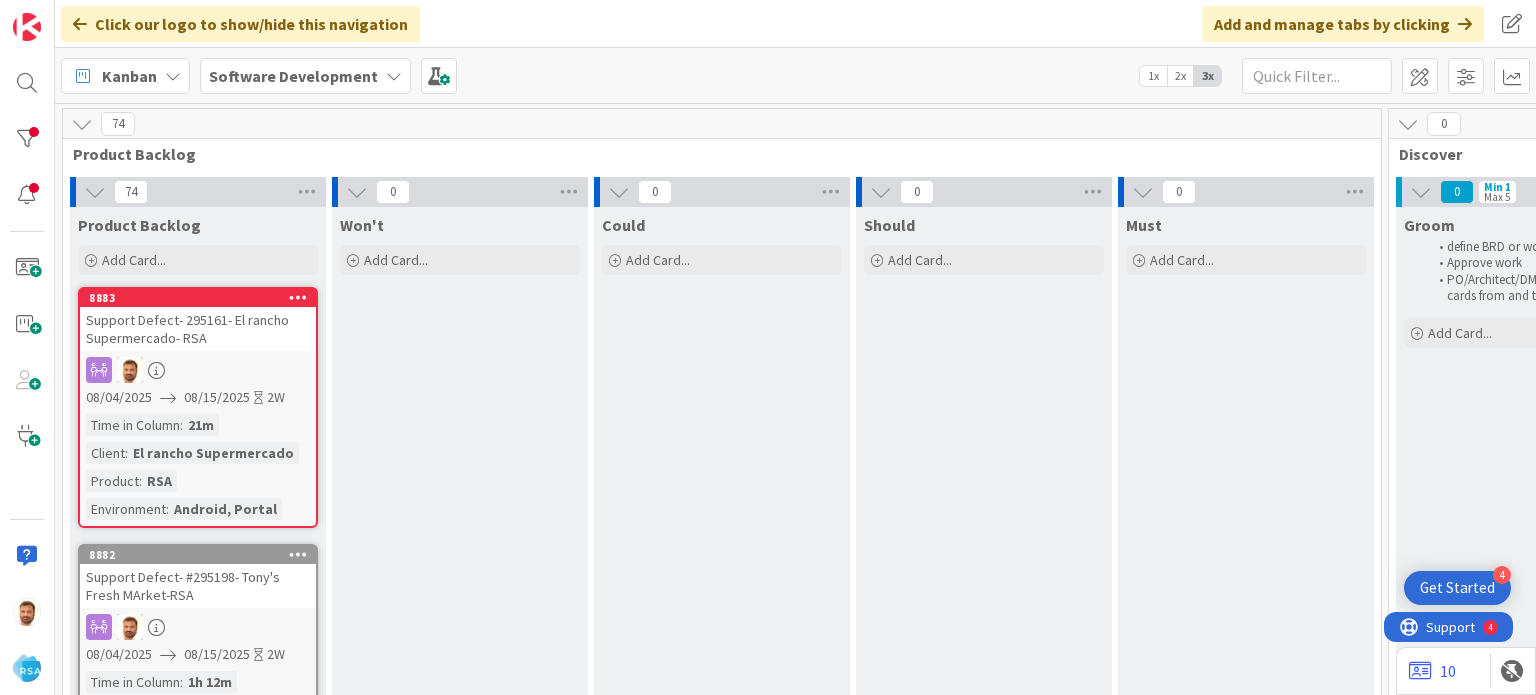 scroll, scrollTop: 0, scrollLeft: 0, axis: both 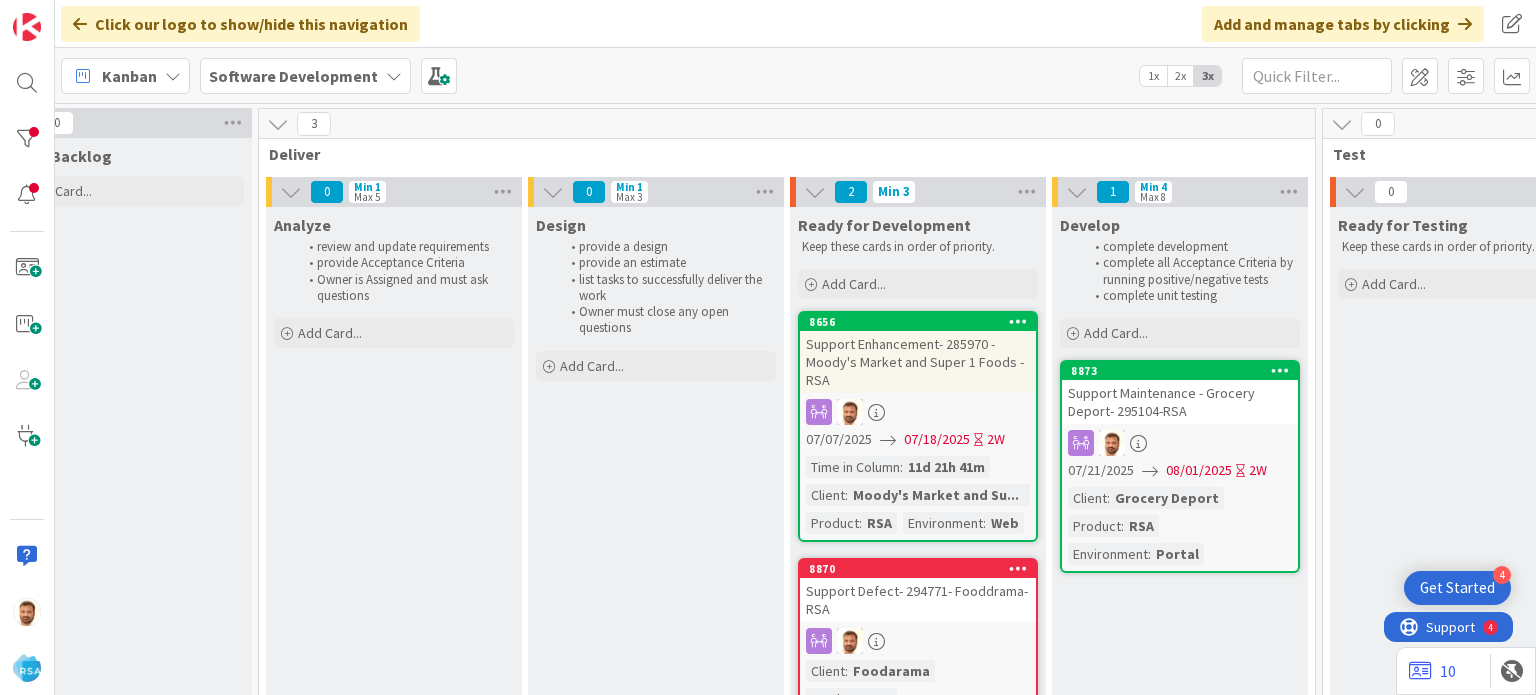 click on "Support Maintenance - Grocery Deport- 295104-RSA" at bounding box center (1180, 402) 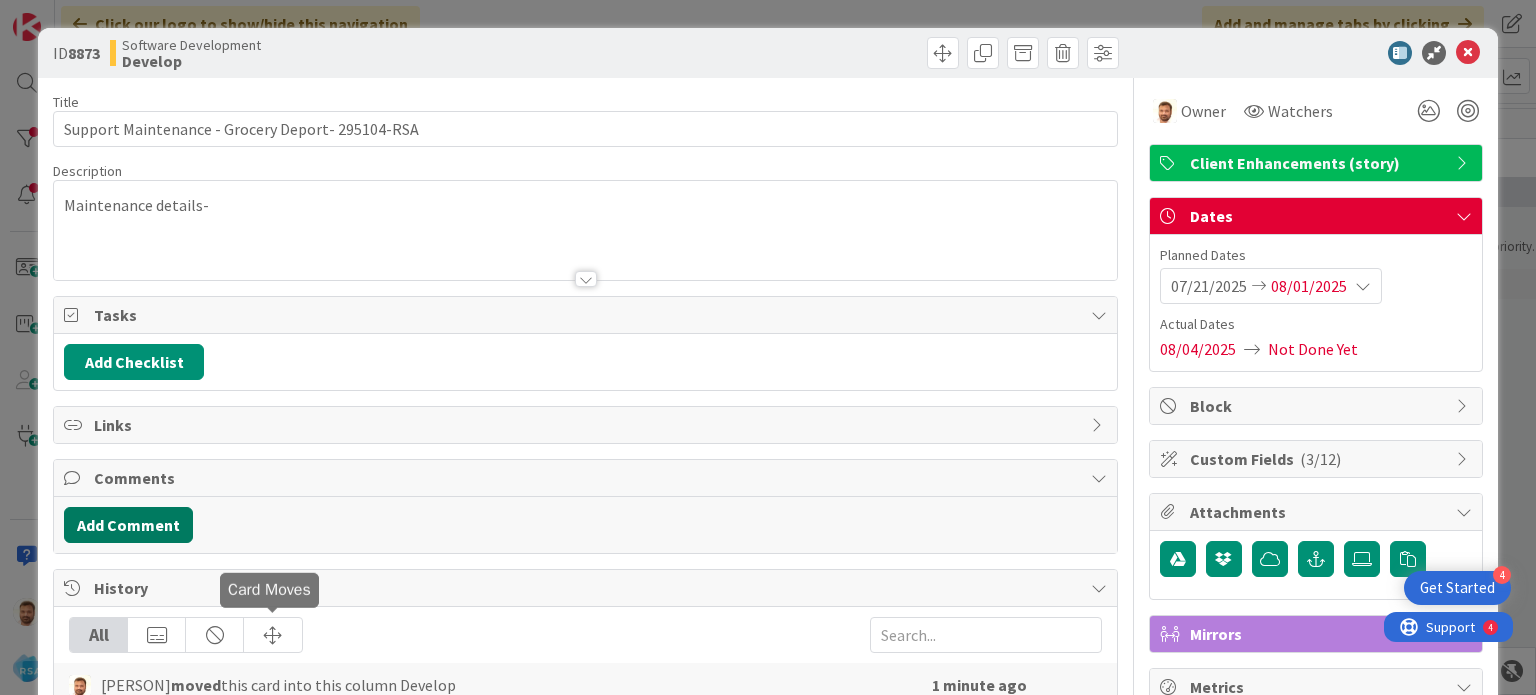 scroll, scrollTop: 0, scrollLeft: 0, axis: both 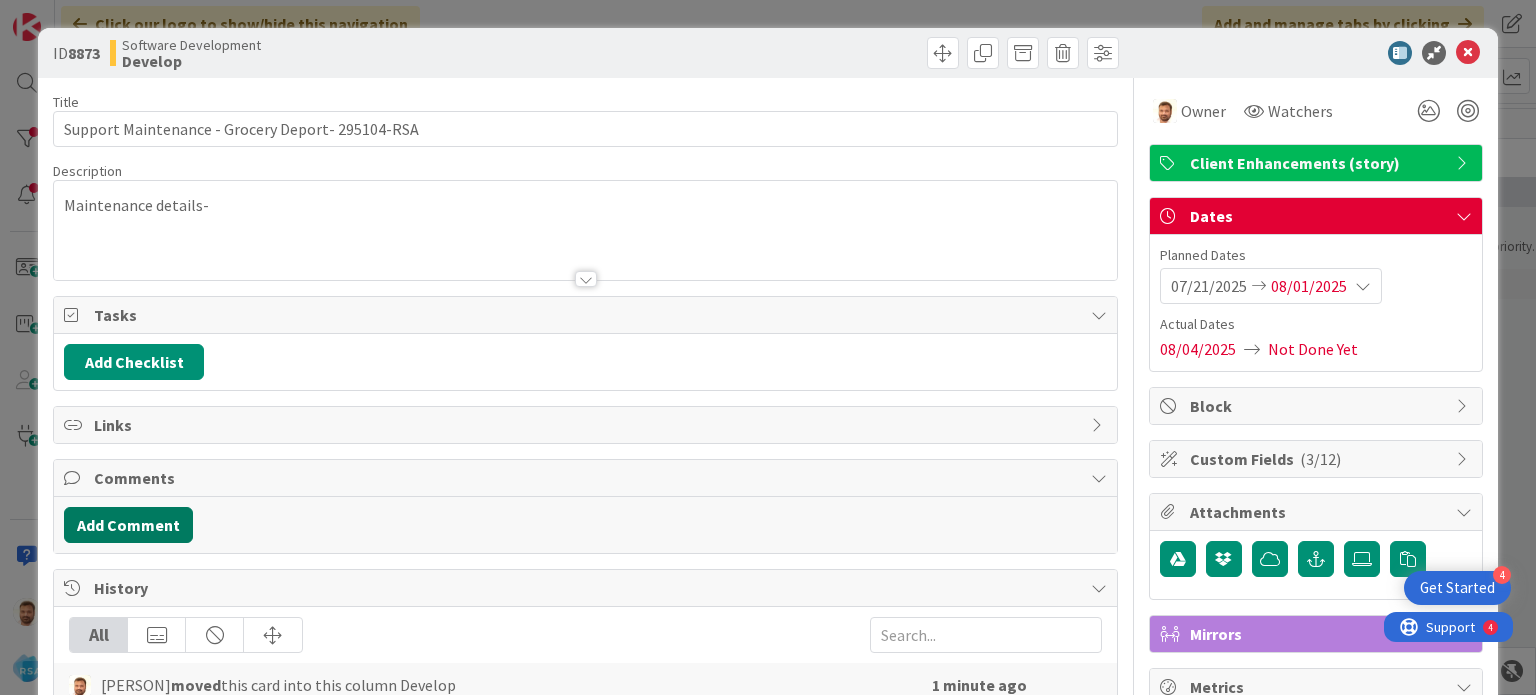 click on "Add Comment" at bounding box center (128, 525) 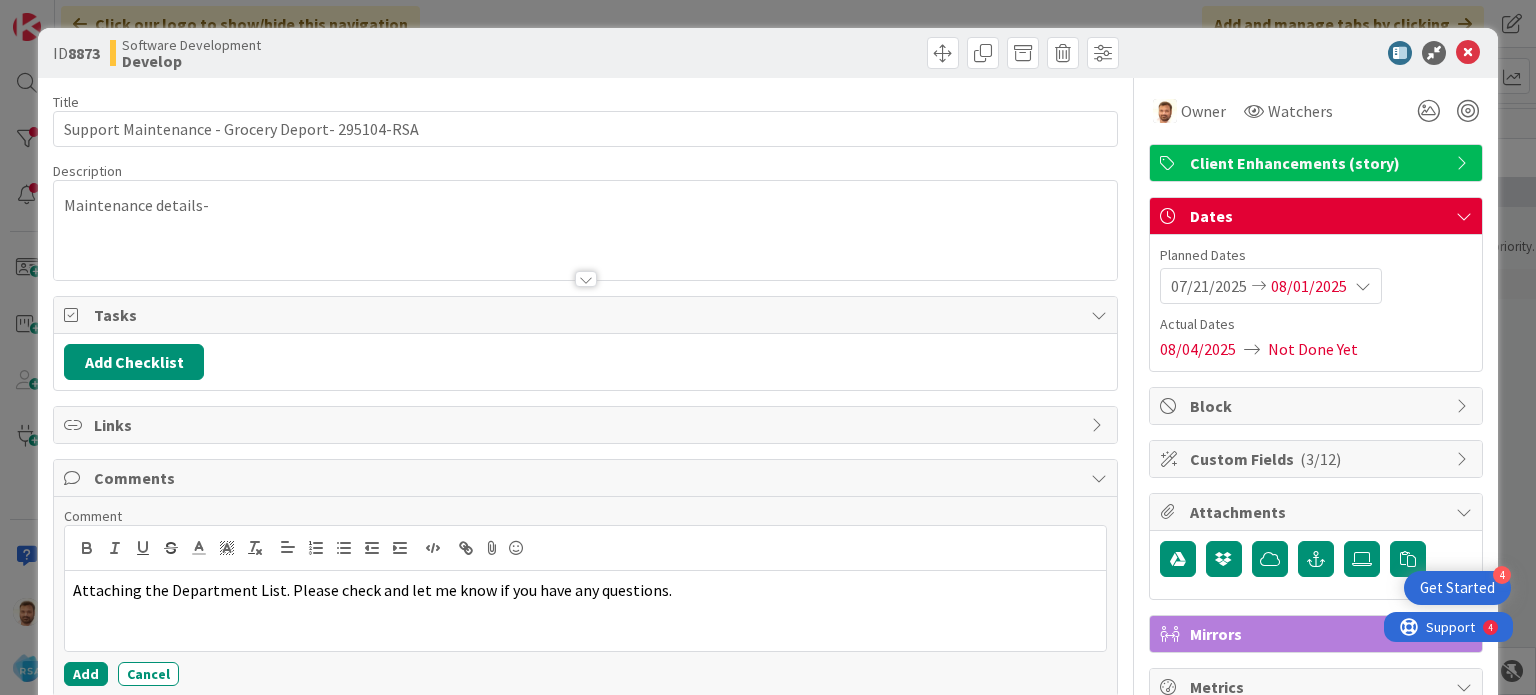 click at bounding box center [1316, 560] 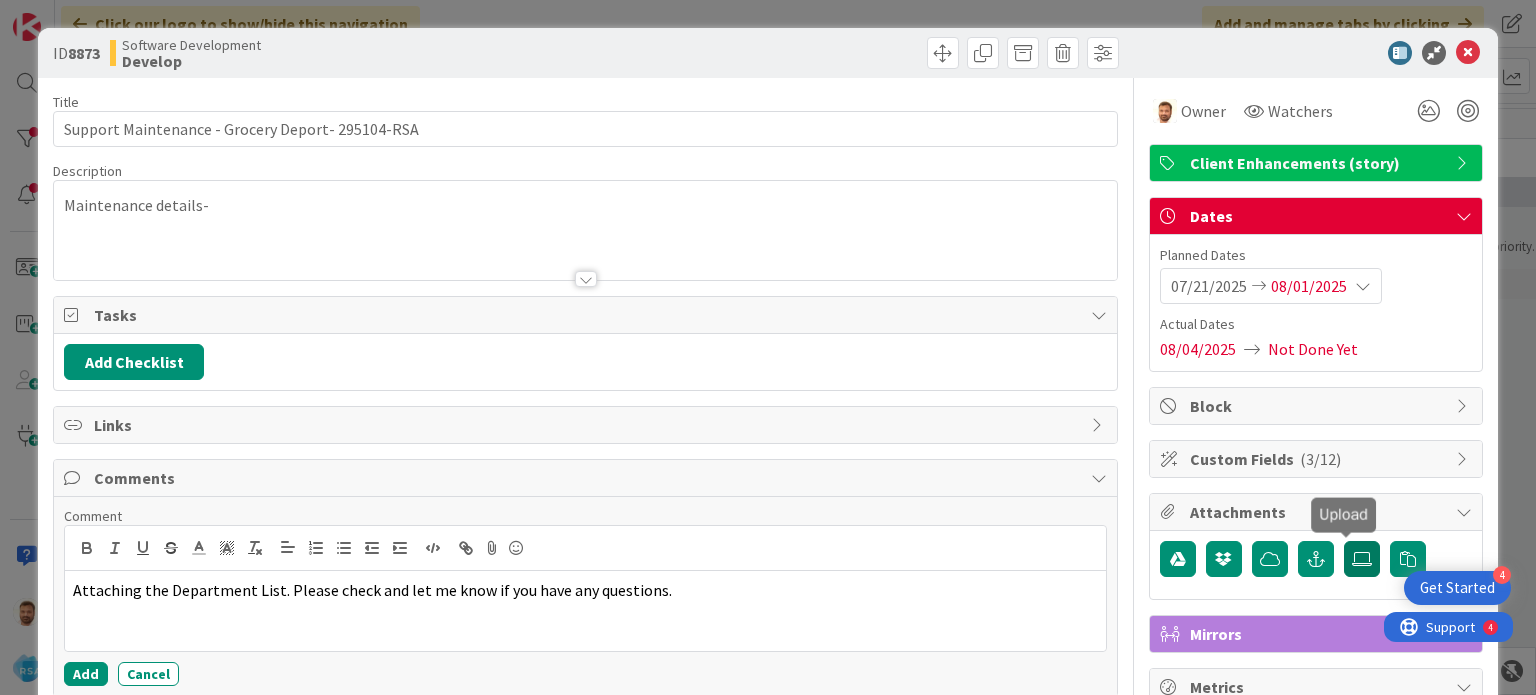 click at bounding box center (1362, 559) 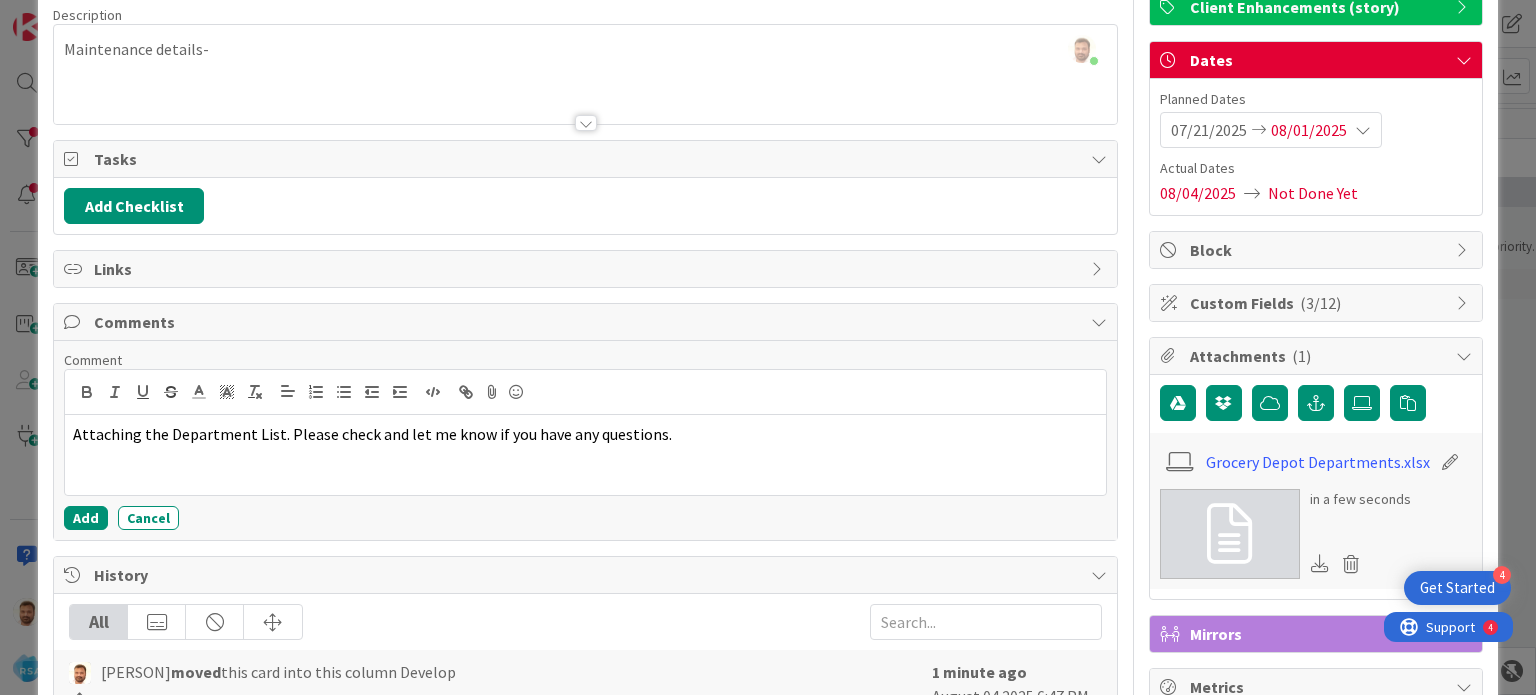 scroll, scrollTop: 0, scrollLeft: 0, axis: both 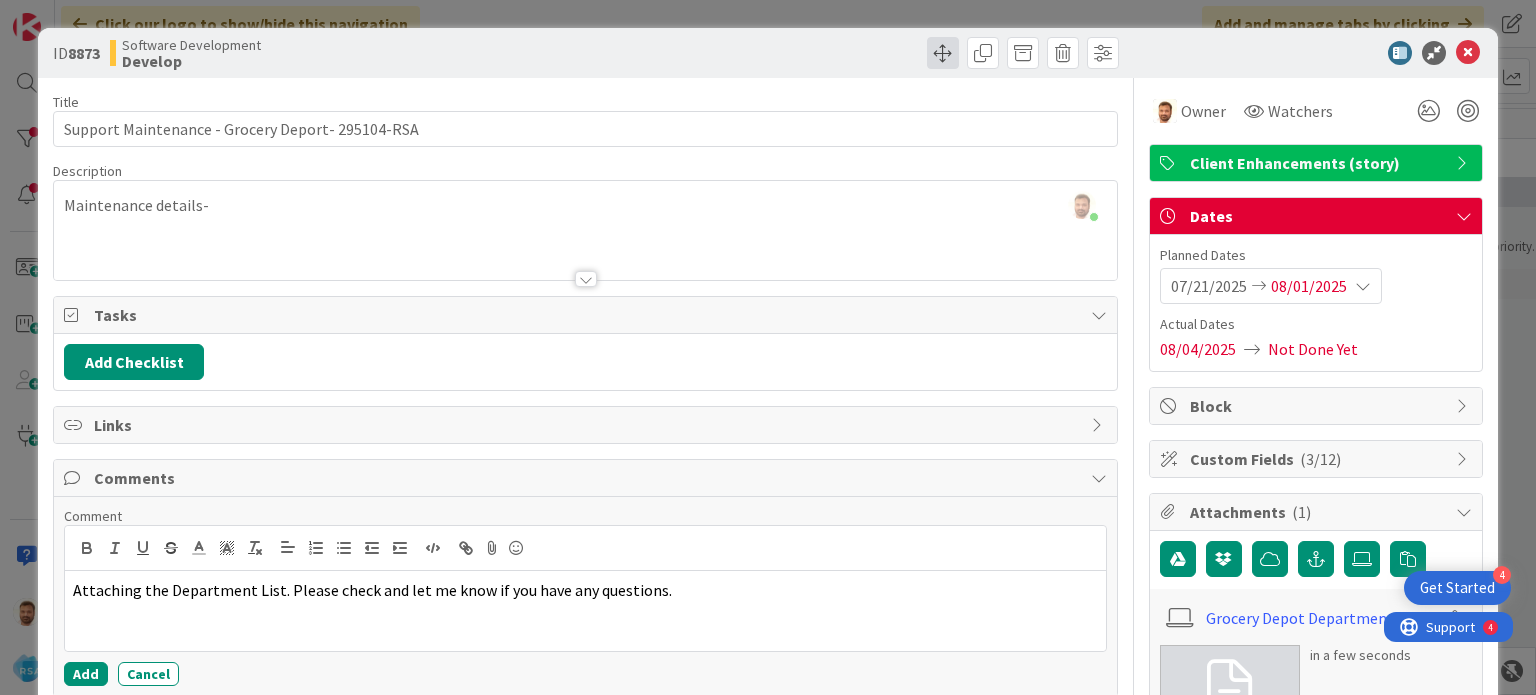 click at bounding box center (943, 53) 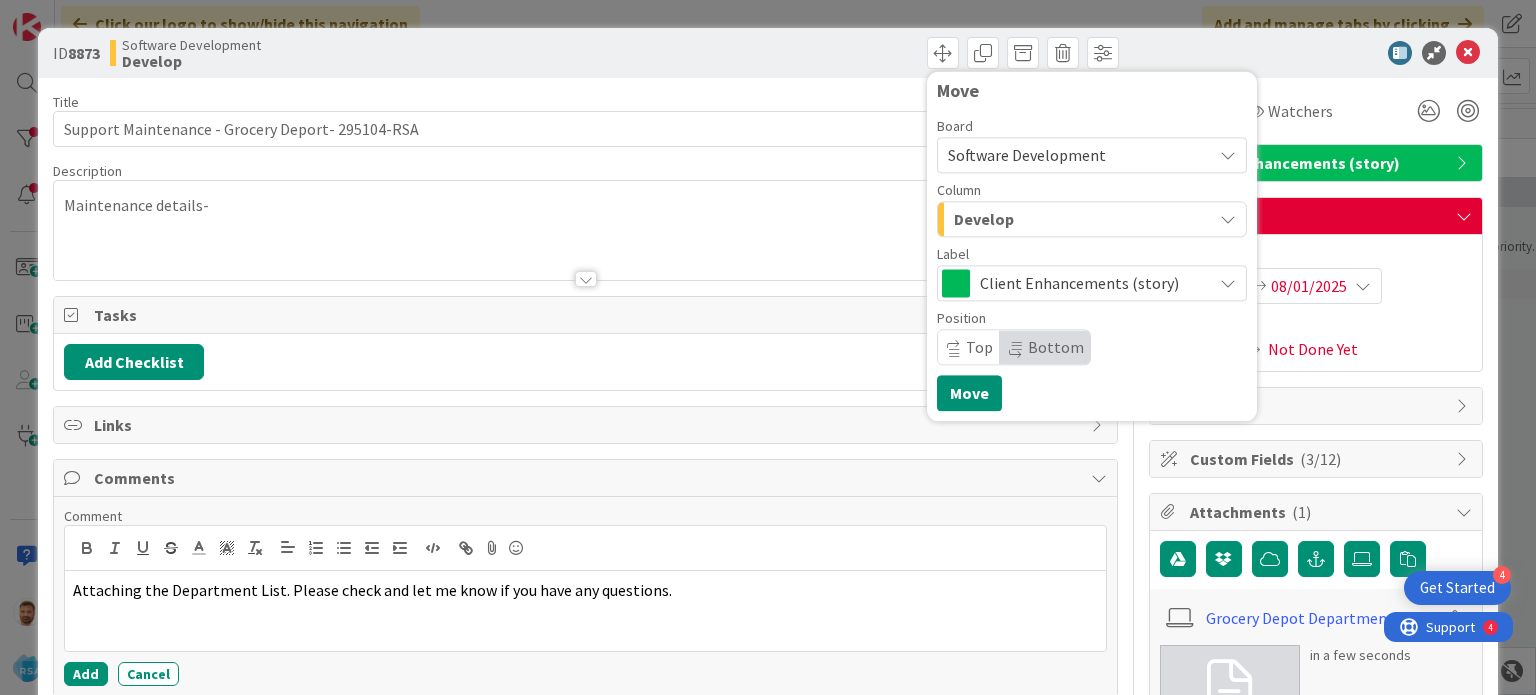 click on "Develop" at bounding box center (984, 219) 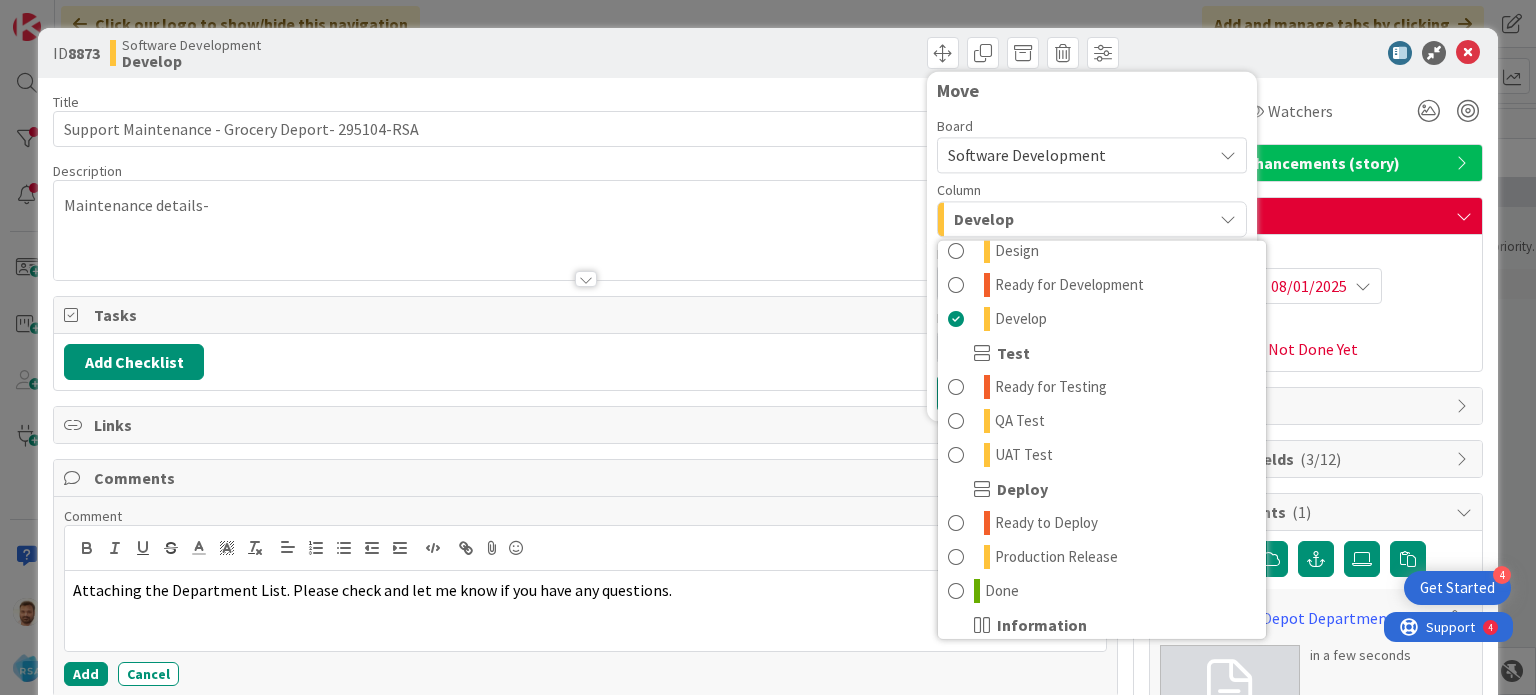 scroll, scrollTop: 510, scrollLeft: 0, axis: vertical 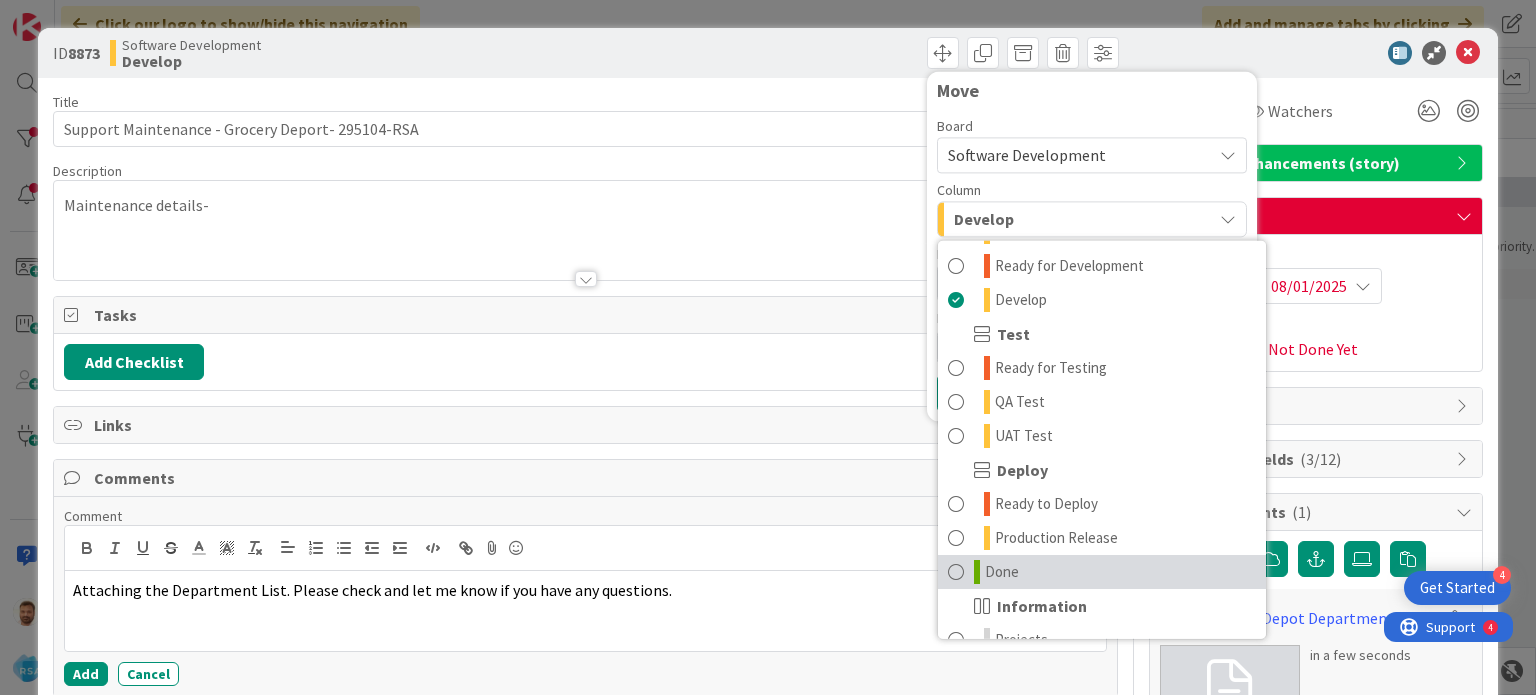 click on "Done" at bounding box center (1002, 572) 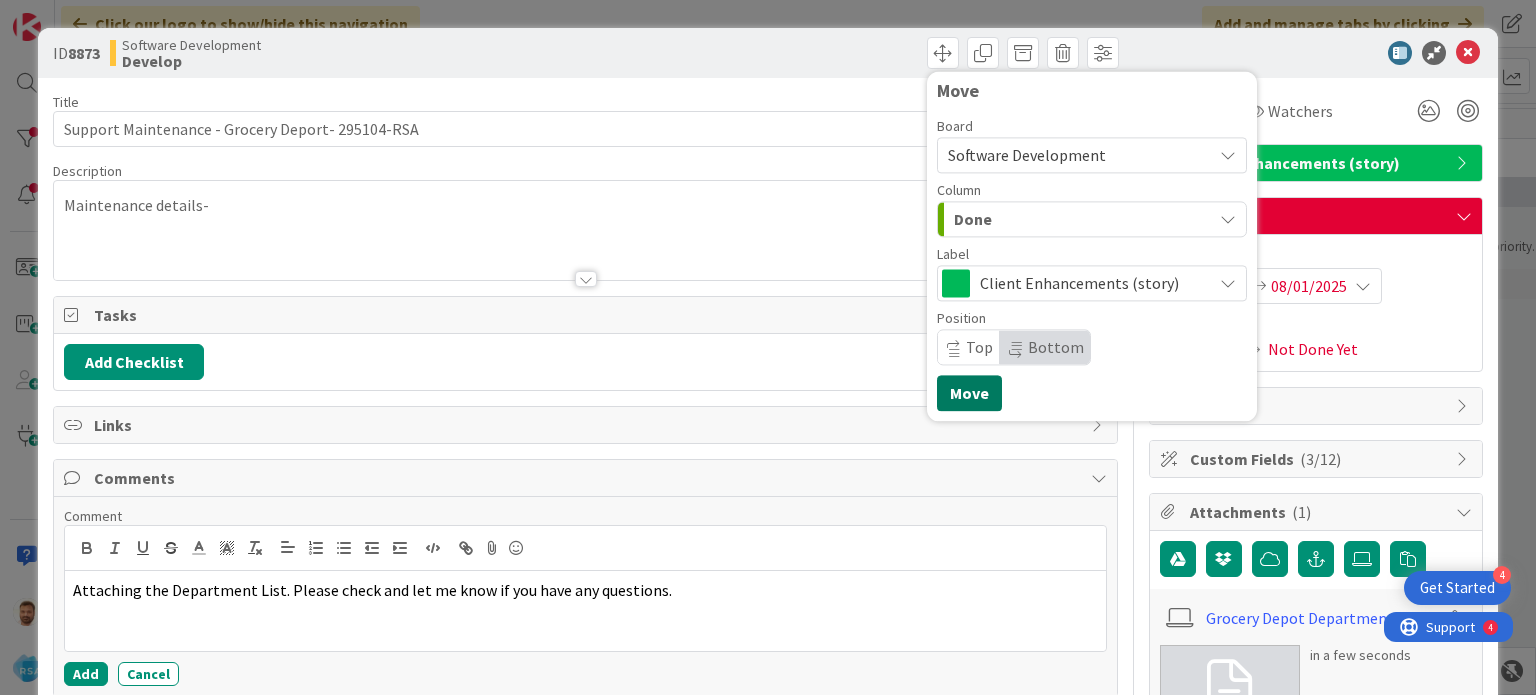 click on "Move" at bounding box center [969, 393] 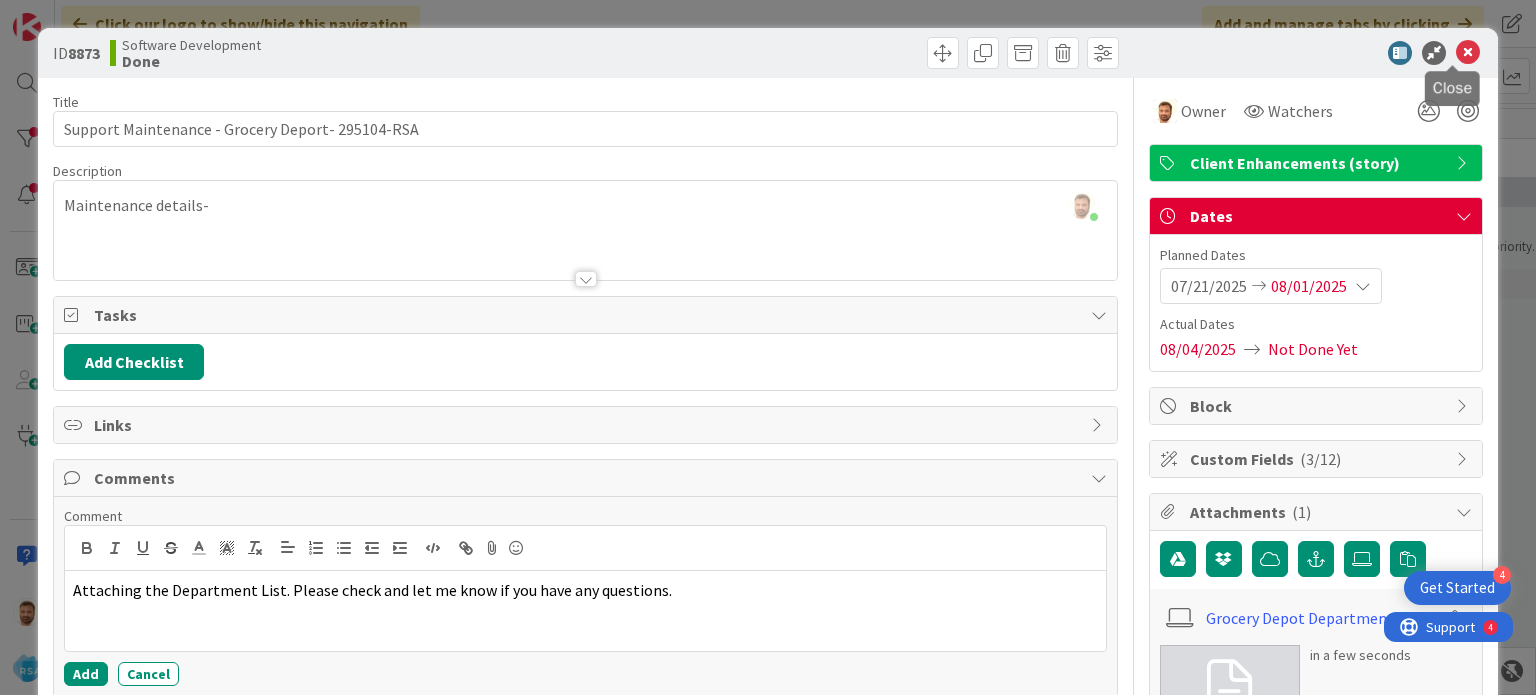 click at bounding box center (1468, 53) 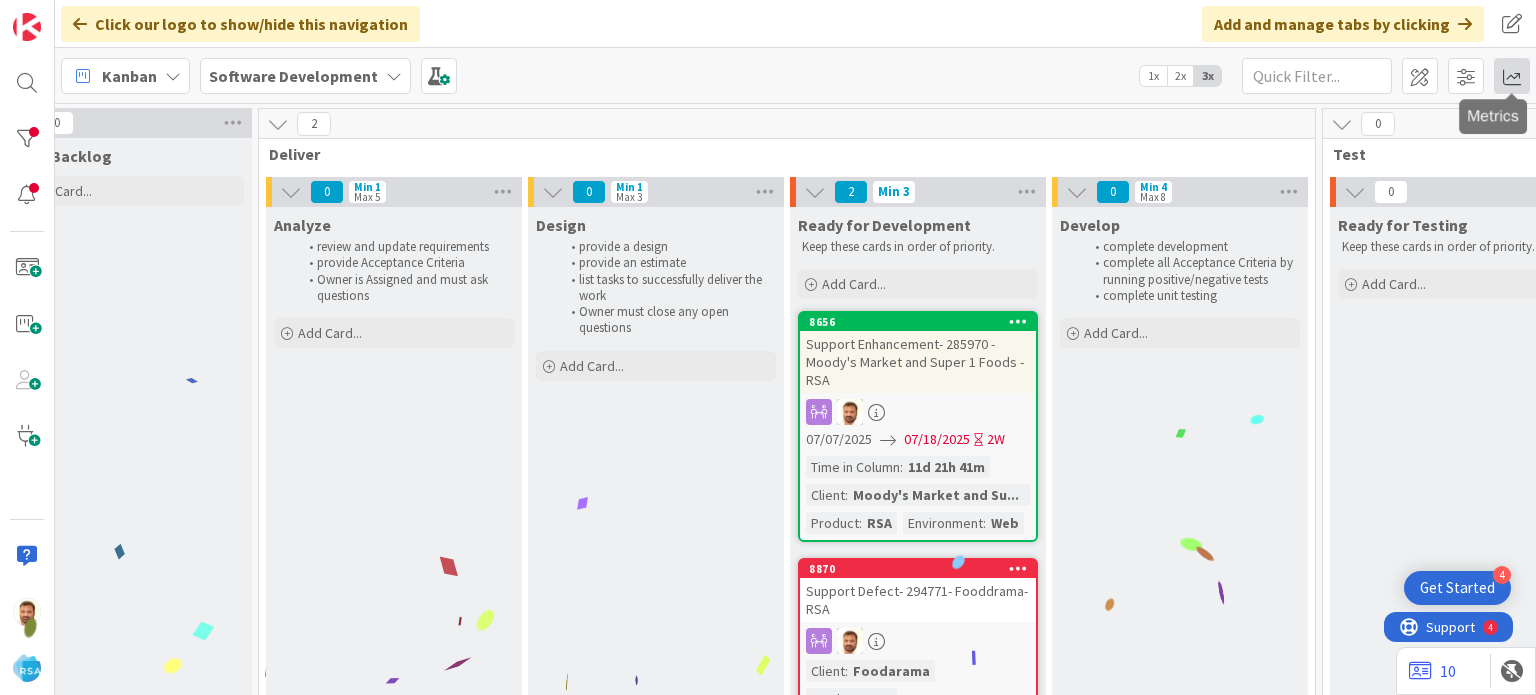 scroll, scrollTop: 0, scrollLeft: 0, axis: both 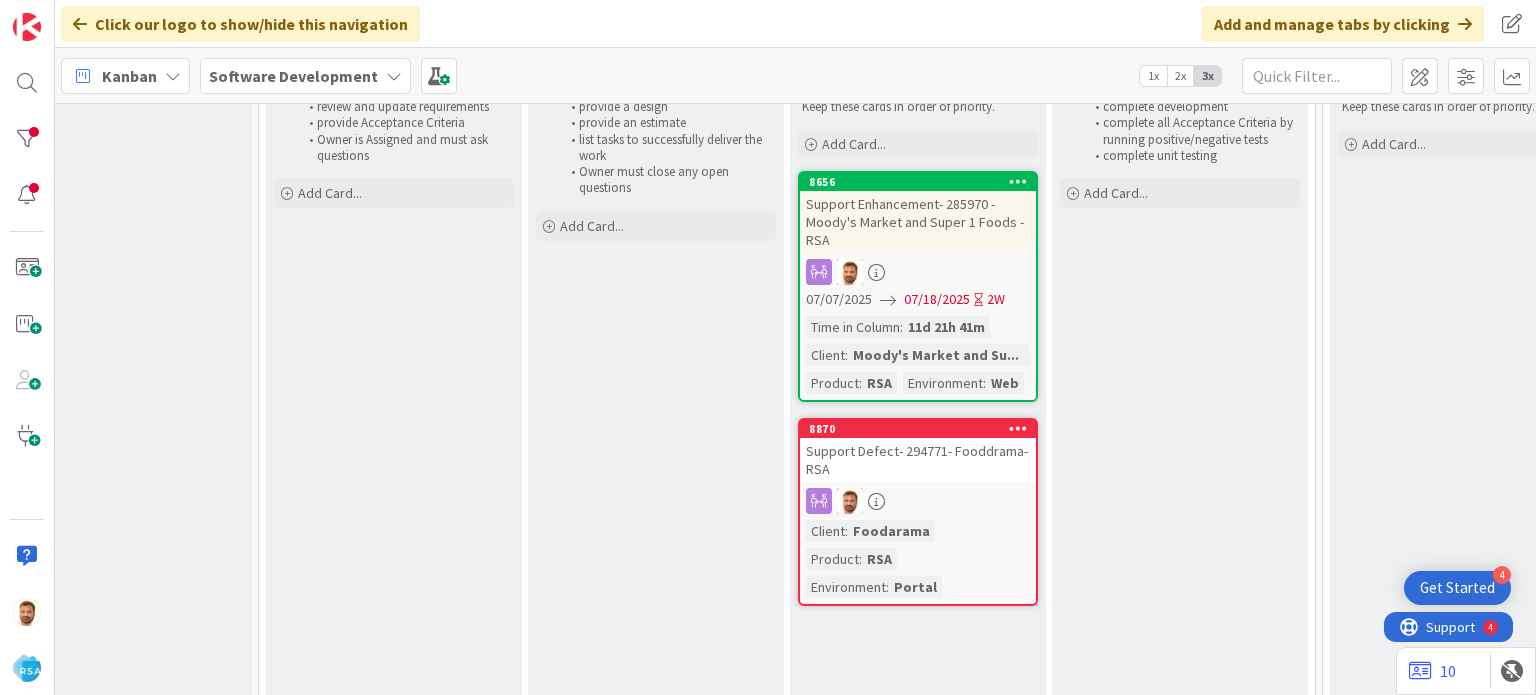 click on "Support Defect- 294771- Fooddrama- RSA" at bounding box center [918, 460] 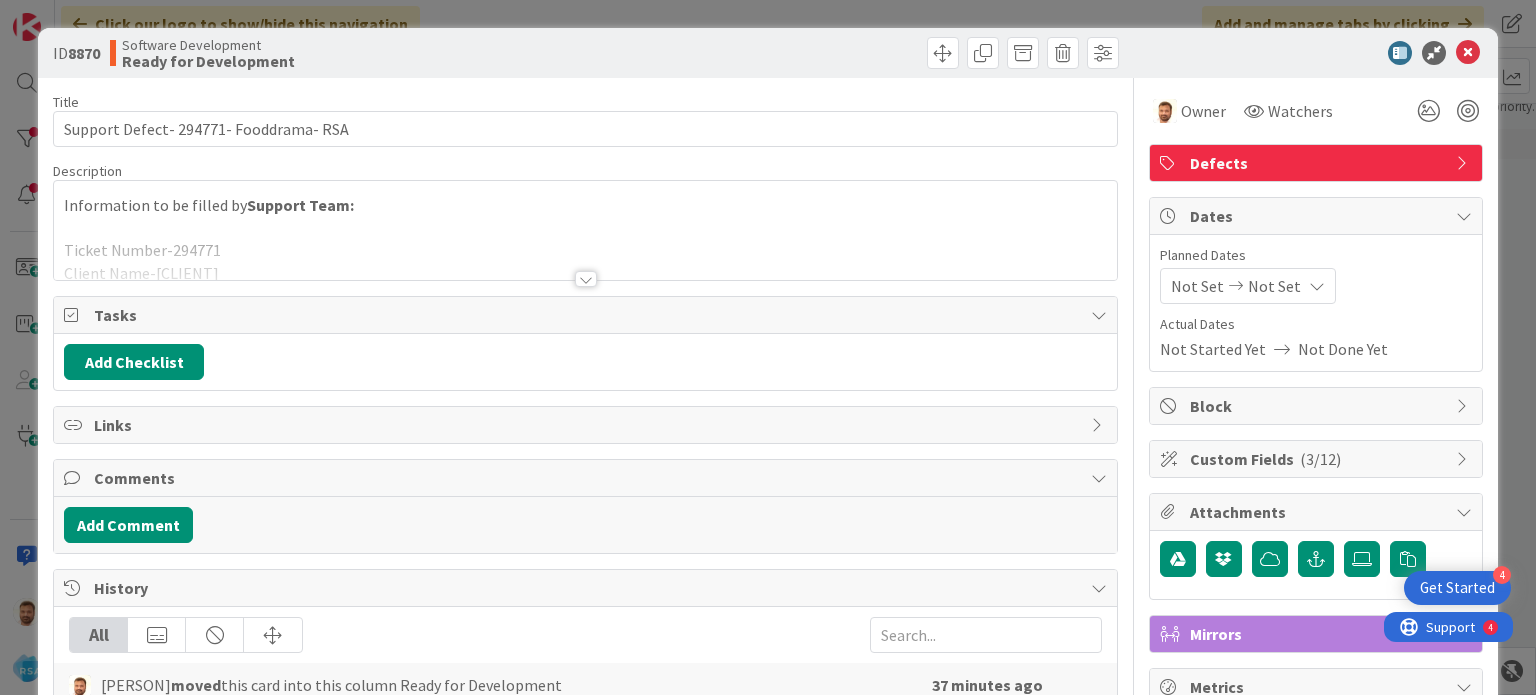 scroll, scrollTop: 0, scrollLeft: 0, axis: both 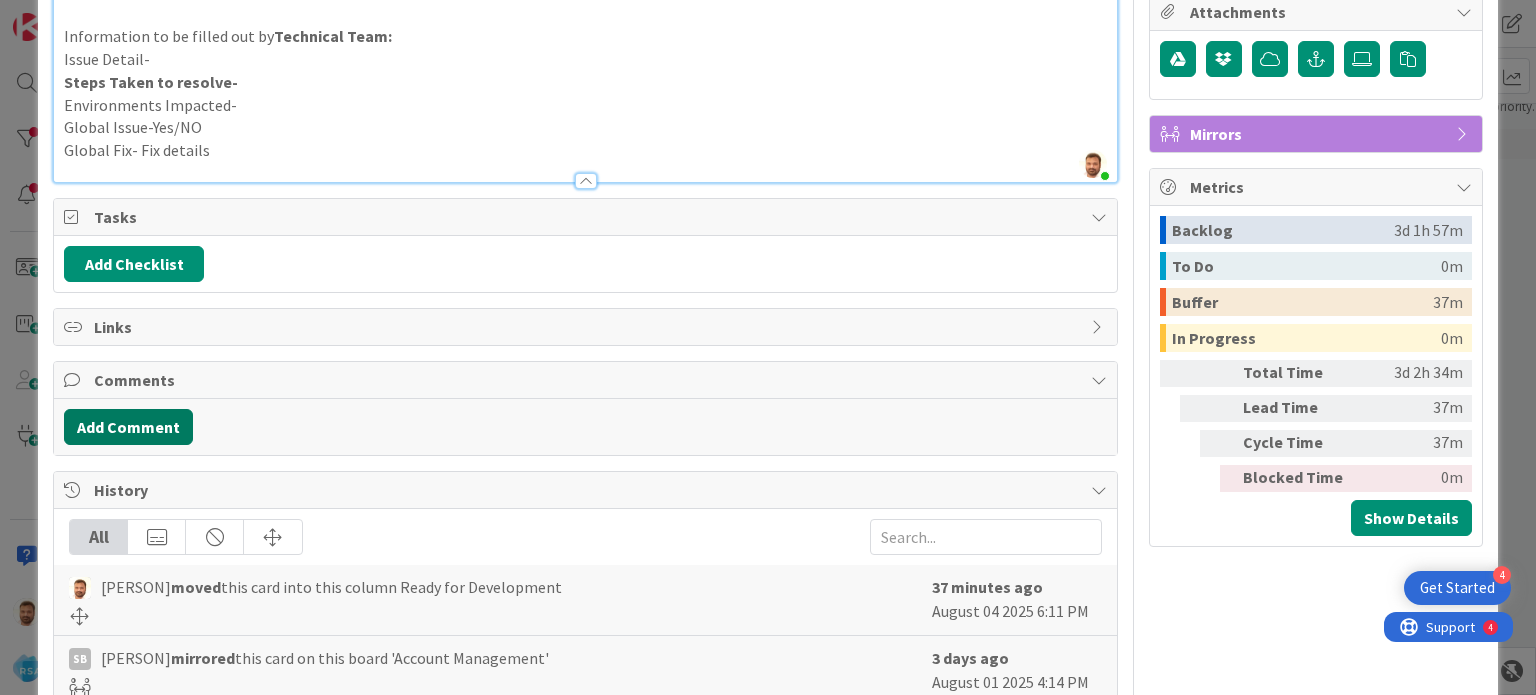 click on "Add Comment" at bounding box center (128, 427) 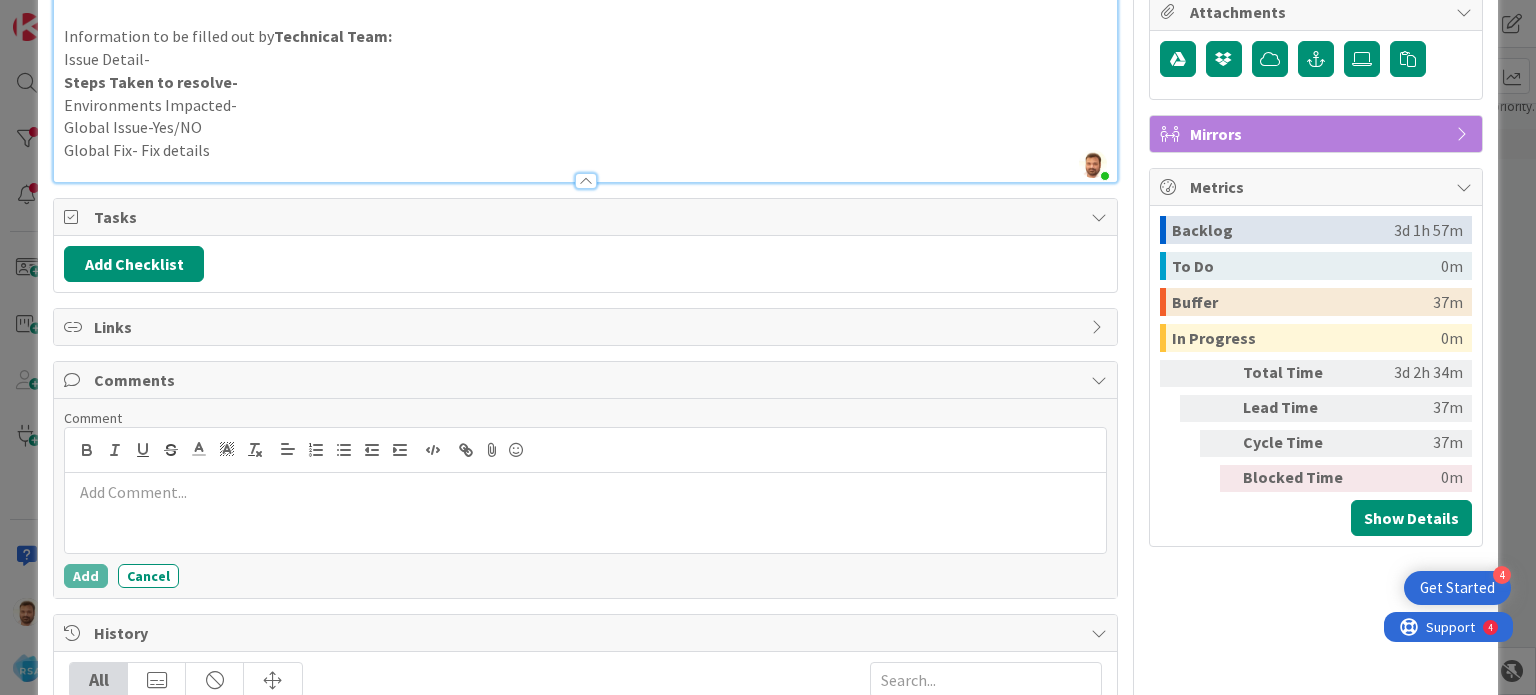 type 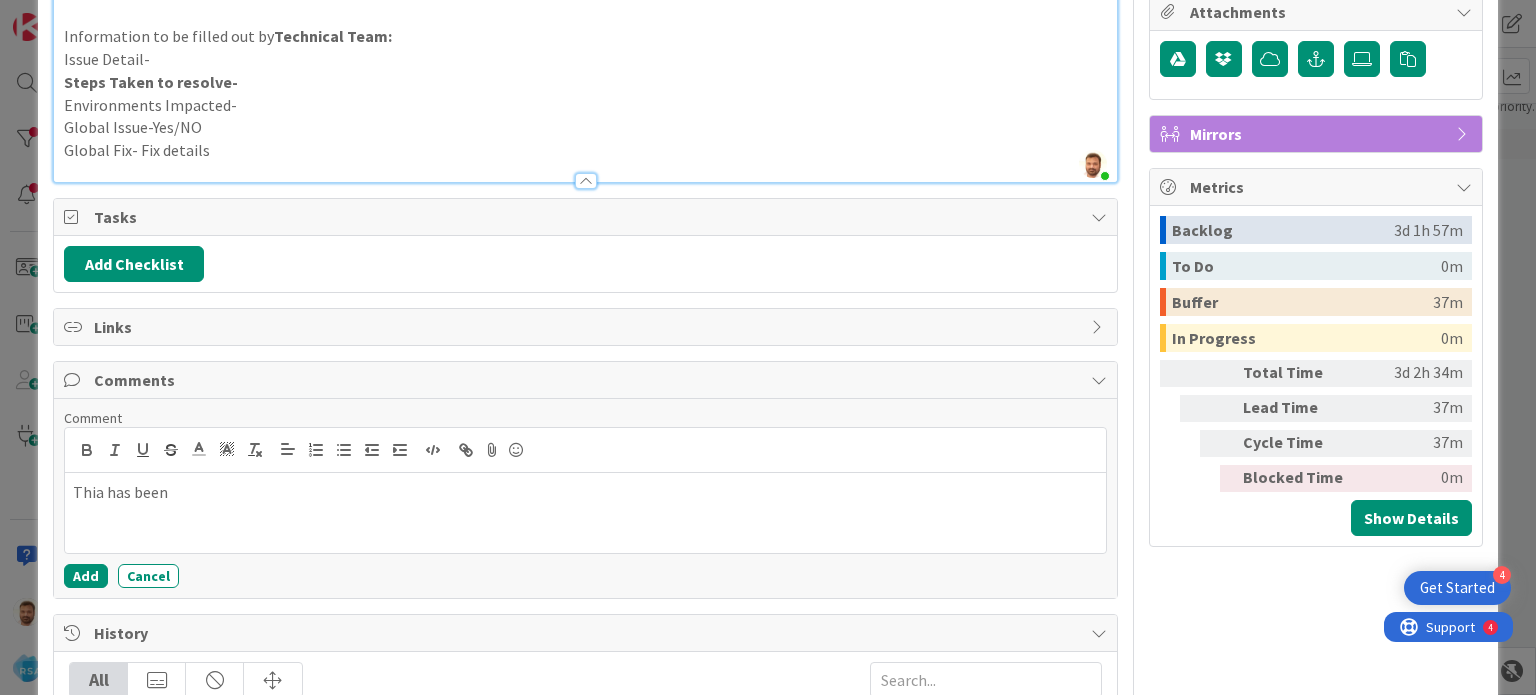 click on "Thia has been" at bounding box center [585, 492] 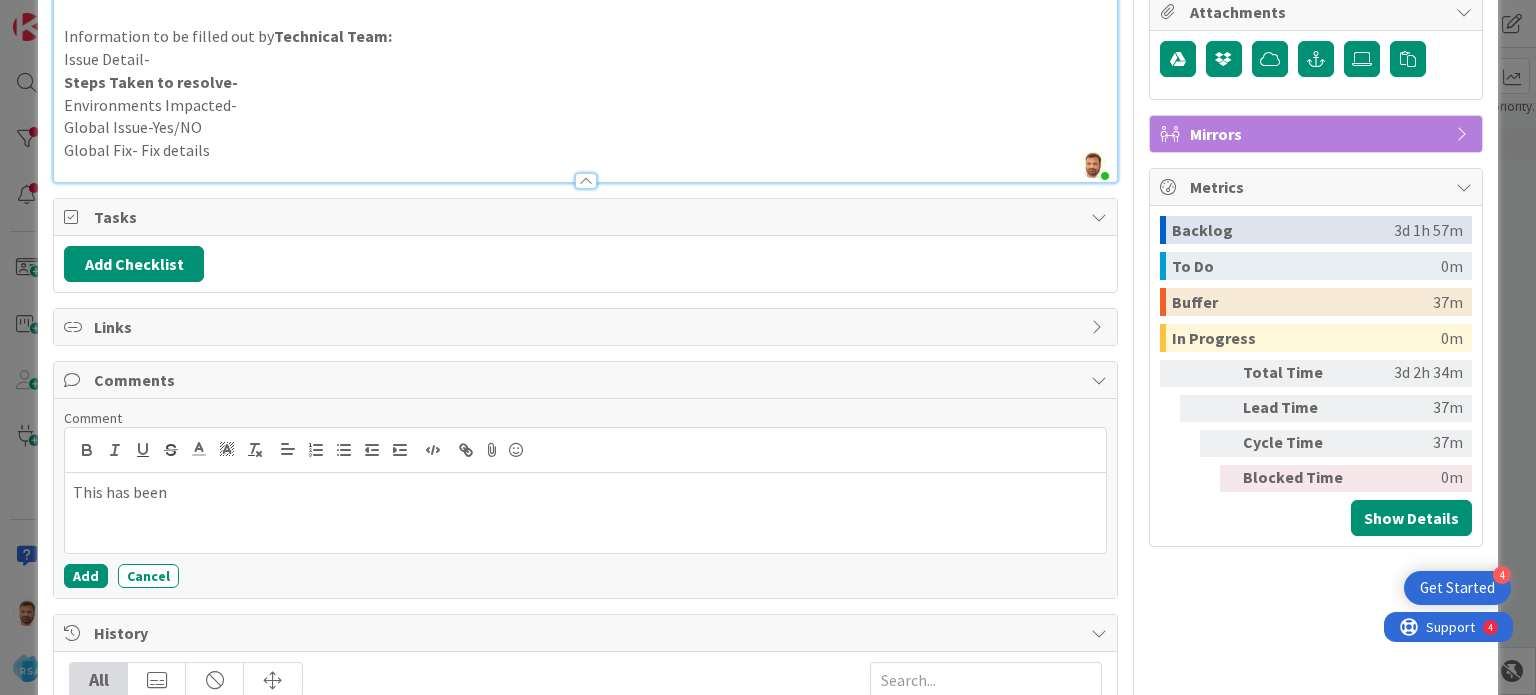 click on "This has been" at bounding box center (585, 492) 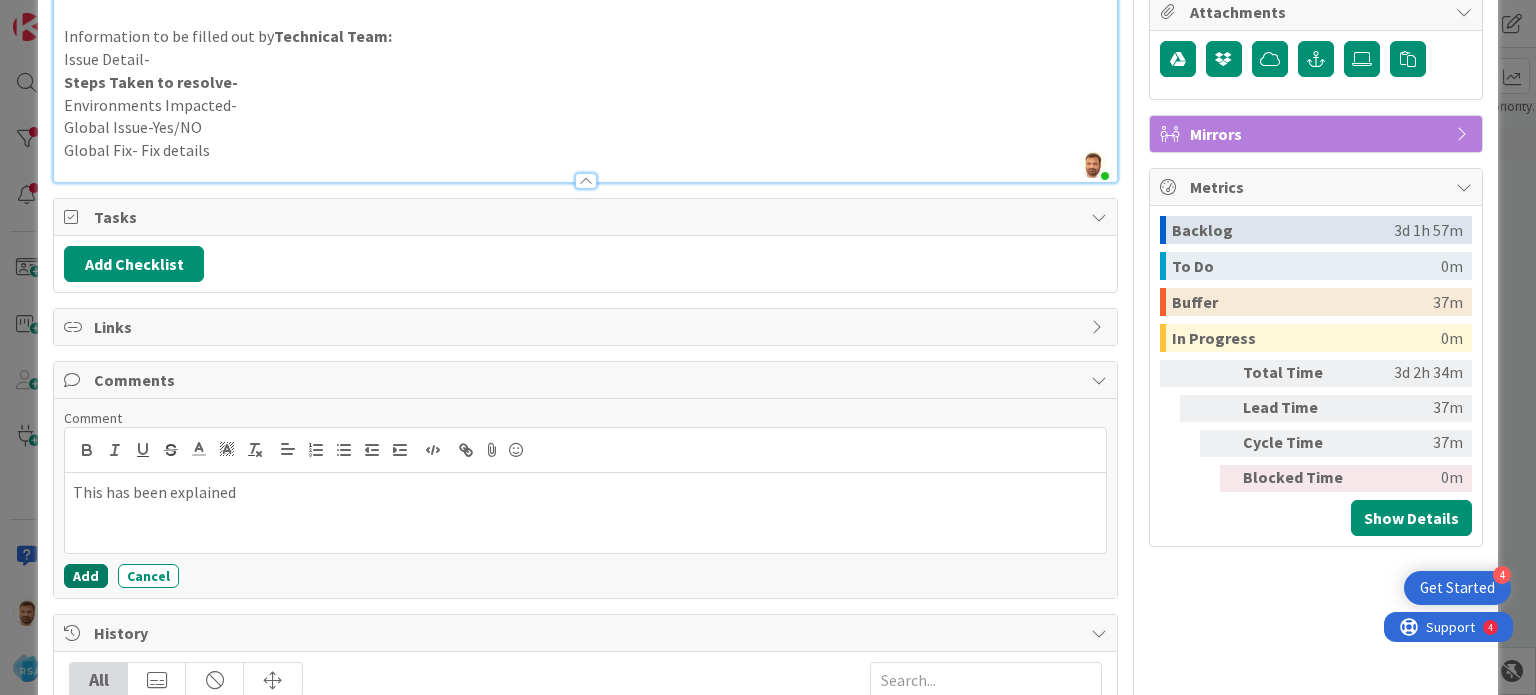 click on "Add" at bounding box center (86, 576) 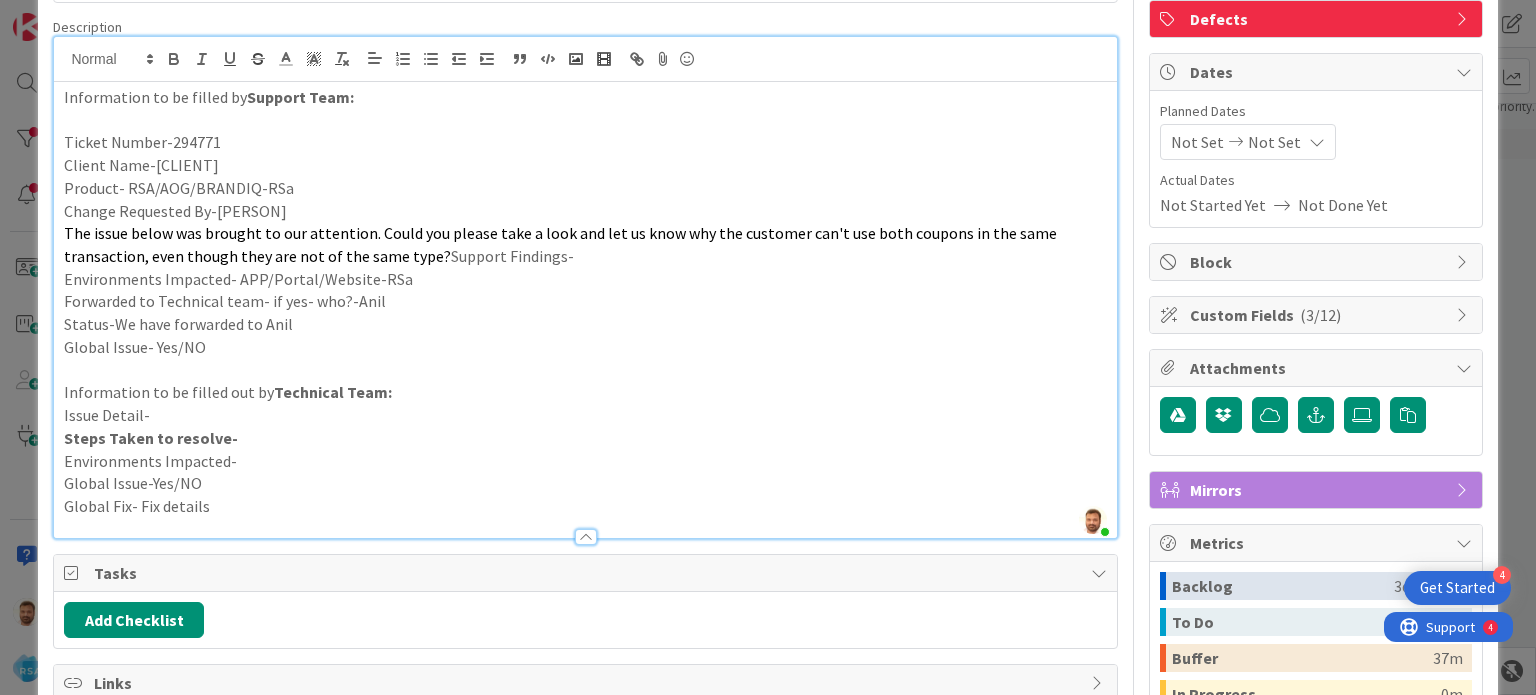 scroll, scrollTop: 140, scrollLeft: 0, axis: vertical 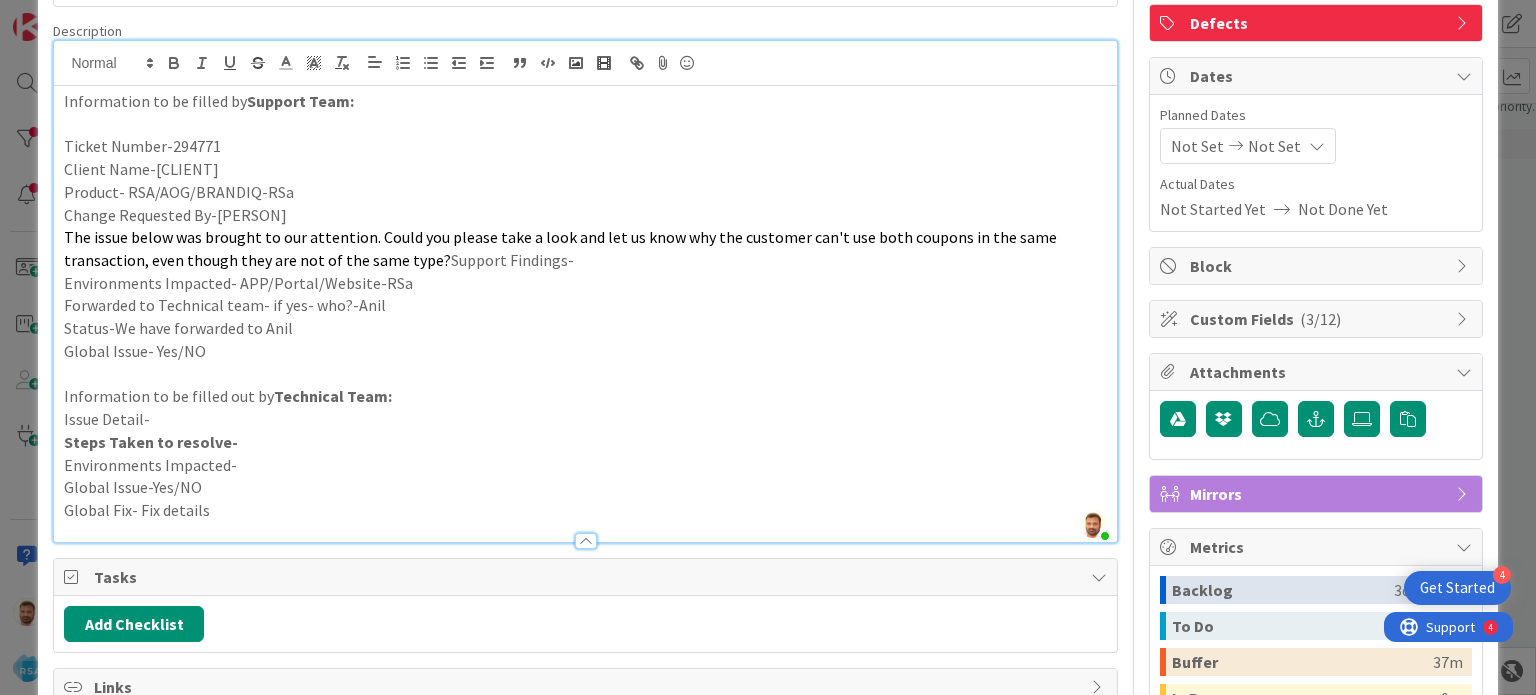 click on "ID  8870 Software Development Ready for Development Title 38 / 128 Support Defect- 294771- Fooddrama- RSA Description [PERSON] just joined Information to be filled by  Support Team: Ticket Number-294771 Client Name-[CLIENT] Product- RSA/AOG/BRANDIQ-RSa Change Requested By-[PERSON] The issue below was brought to our attention. Could you please take a look and let us know why the customer can't use both coupons in the same transaction, even though they are not of the same type? Support Findings- Environments Impacted- APP/Portal/Website-RSa Forwarded to Technical team- if yes- who?- [PERSON] Status-We have forwarded to [PERSON] Global Issue- Yes/NO Information to be filled out by  Technical Team: Issue Detail- Steps Taken to resolve- Environments Impacted- Global Issue-Yes/NO Global Fix- Fix details Owner Watchers Defects Tasks Add Checklist Links Comments ( 1 ) Add Comment [PERSON] August 04 2025 6:49 PM This has been explained August 04 2025 6:49 PM Reply History All [PERSON]  moved 38 minutes ago SB mirrored" at bounding box center (768, 347) 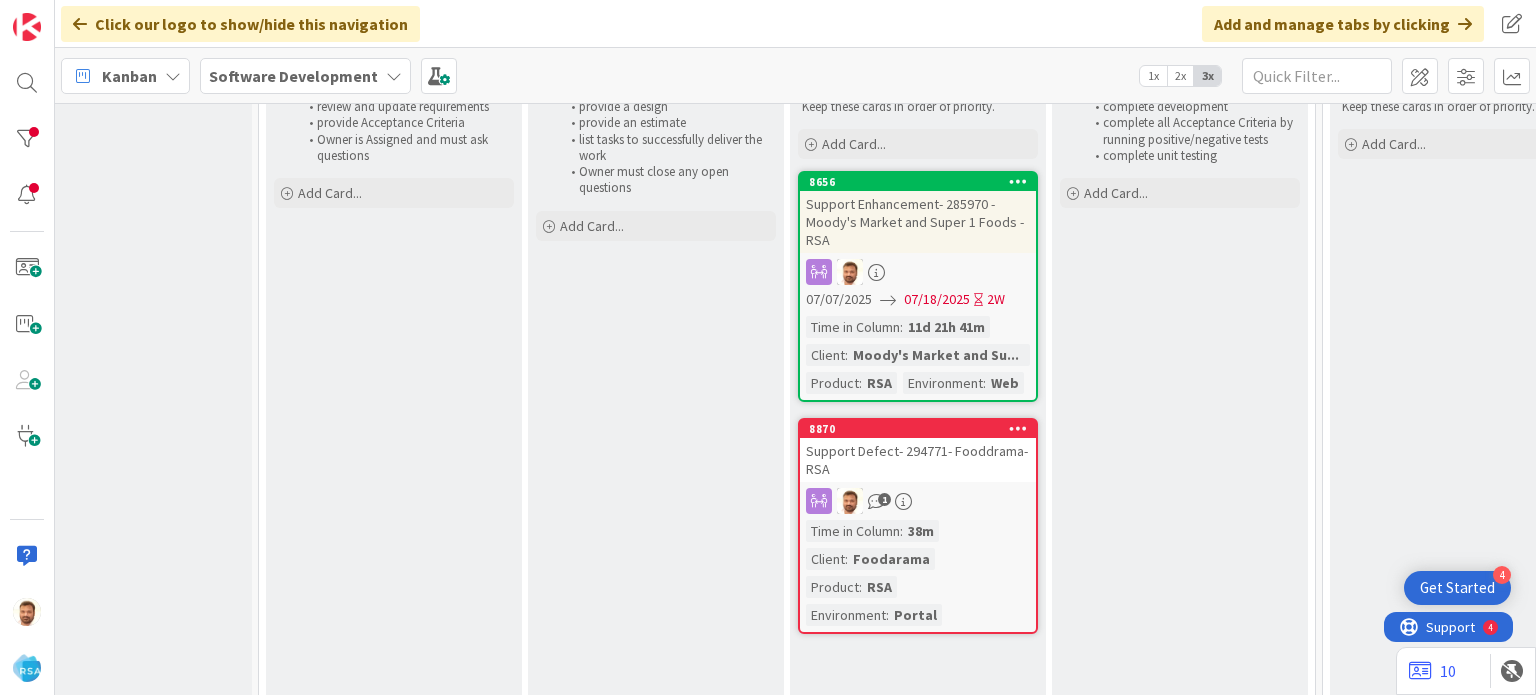 click on "8870" at bounding box center (918, 429) 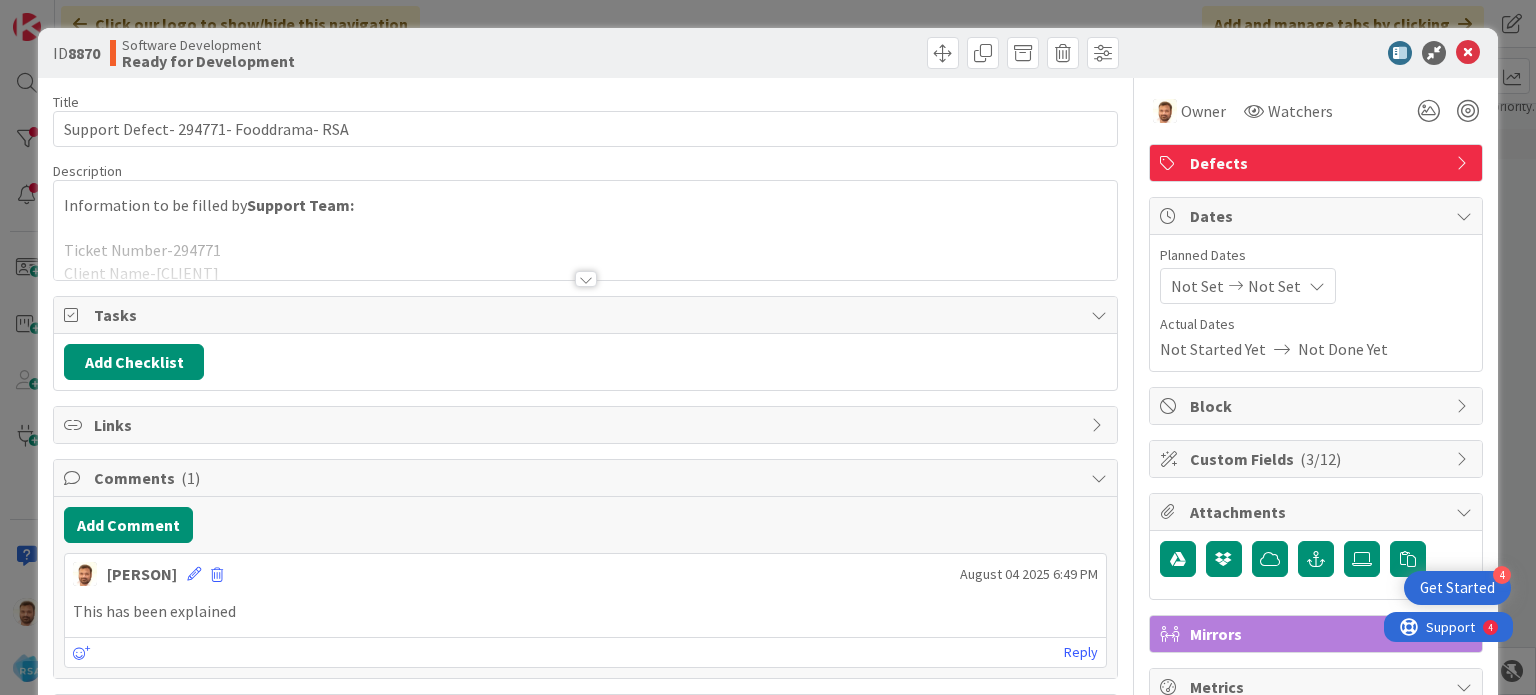 scroll, scrollTop: 0, scrollLeft: 0, axis: both 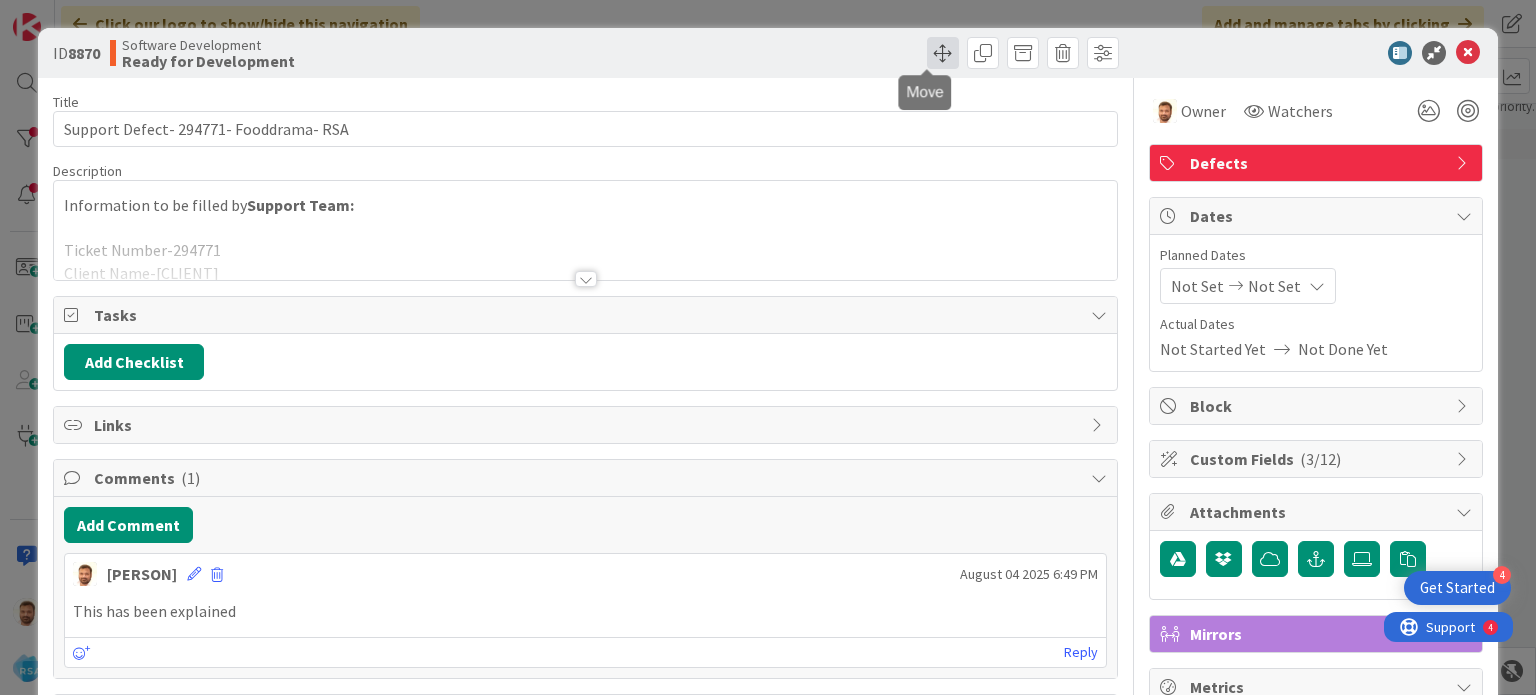 click at bounding box center (943, 53) 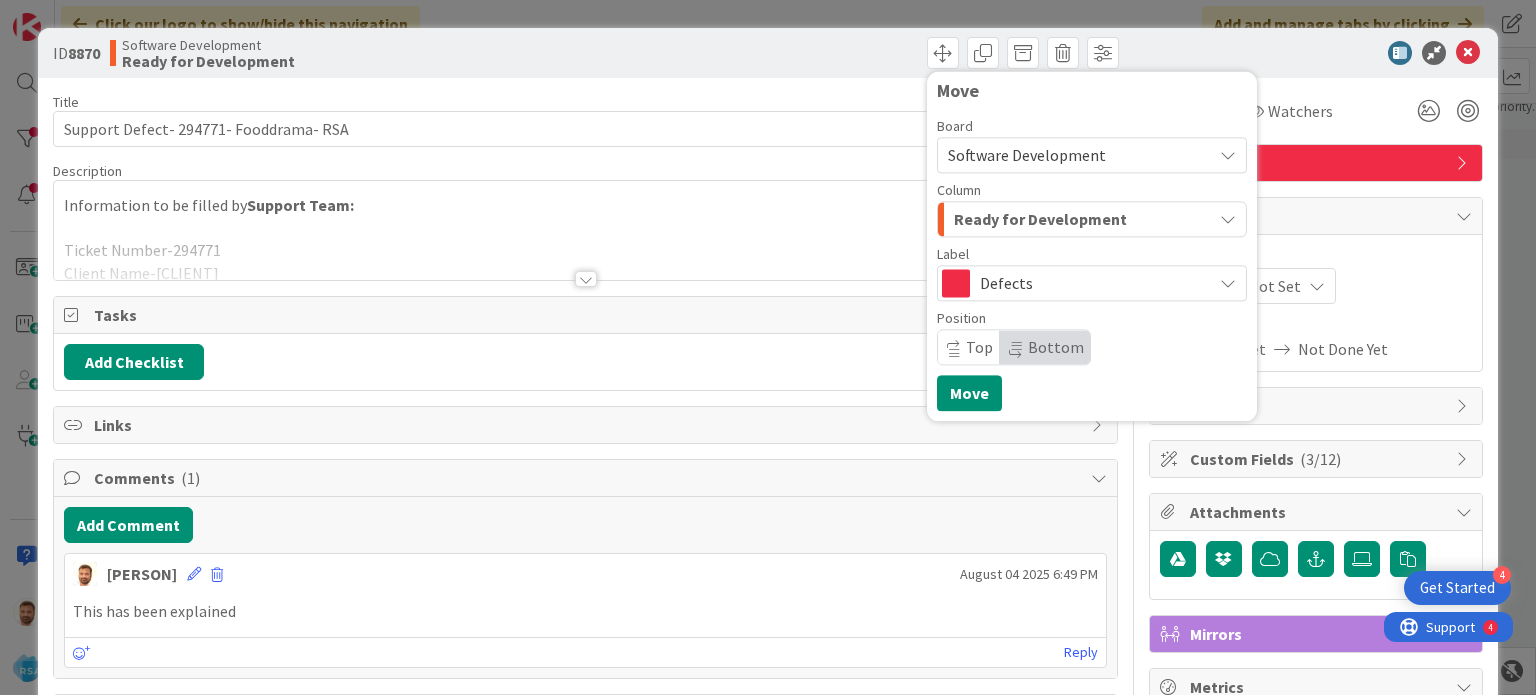 click on "Ready for Development" at bounding box center (1092, 219) 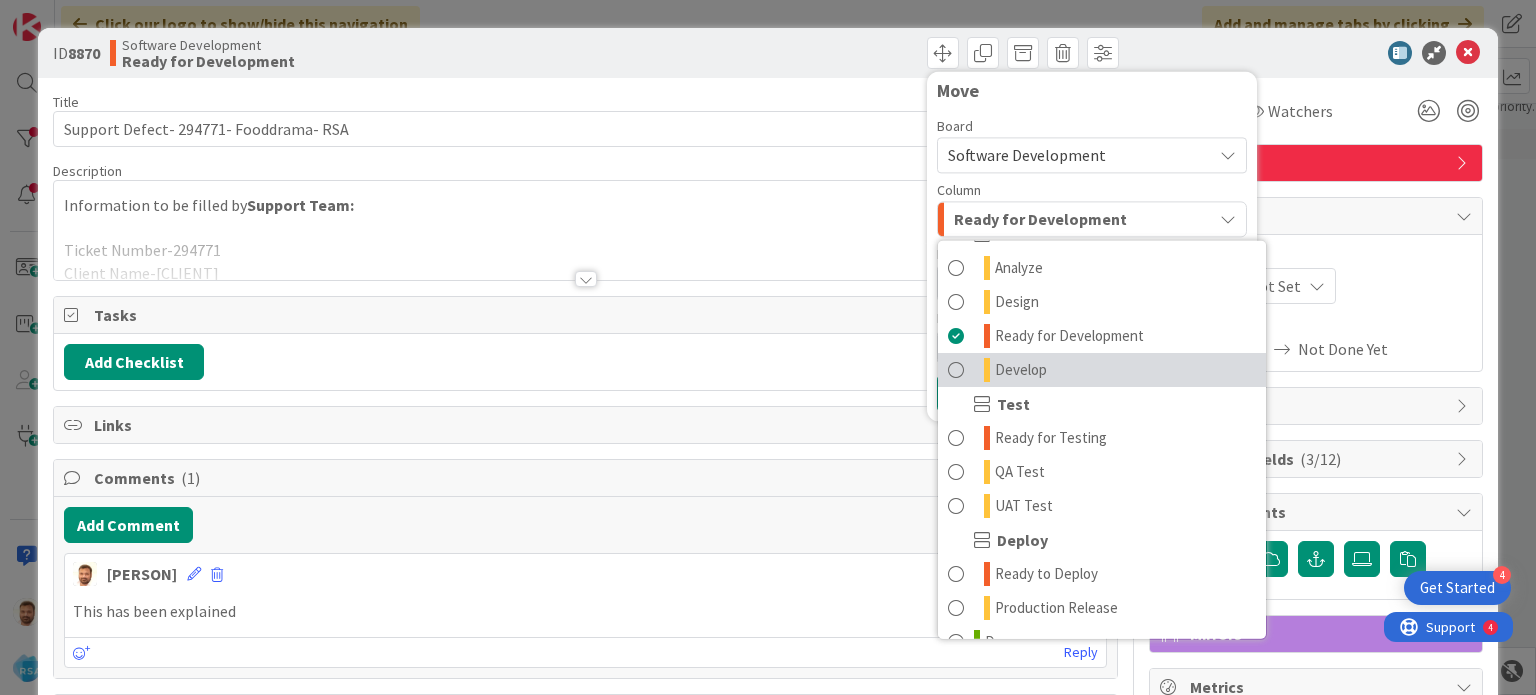 scroll, scrollTop: 500, scrollLeft: 0, axis: vertical 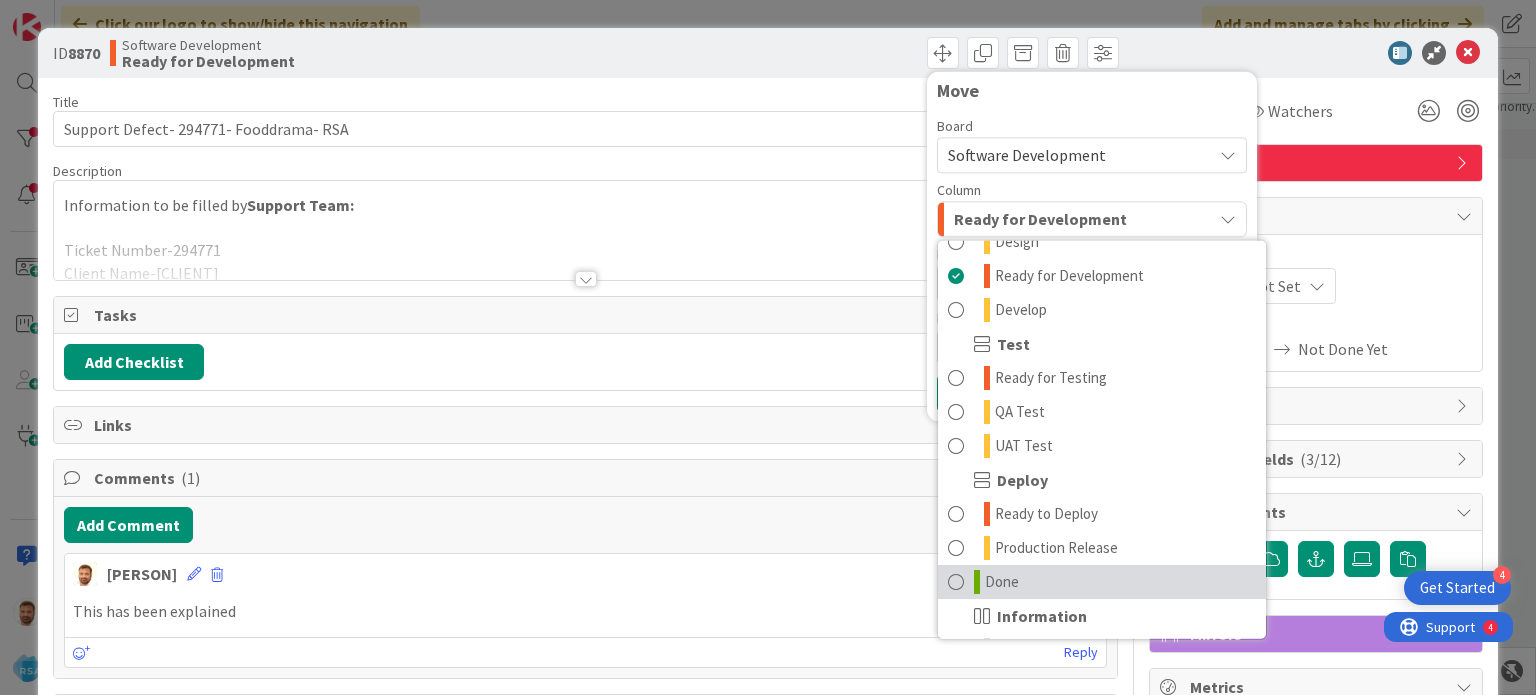 click on "Done" at bounding box center (1002, 582) 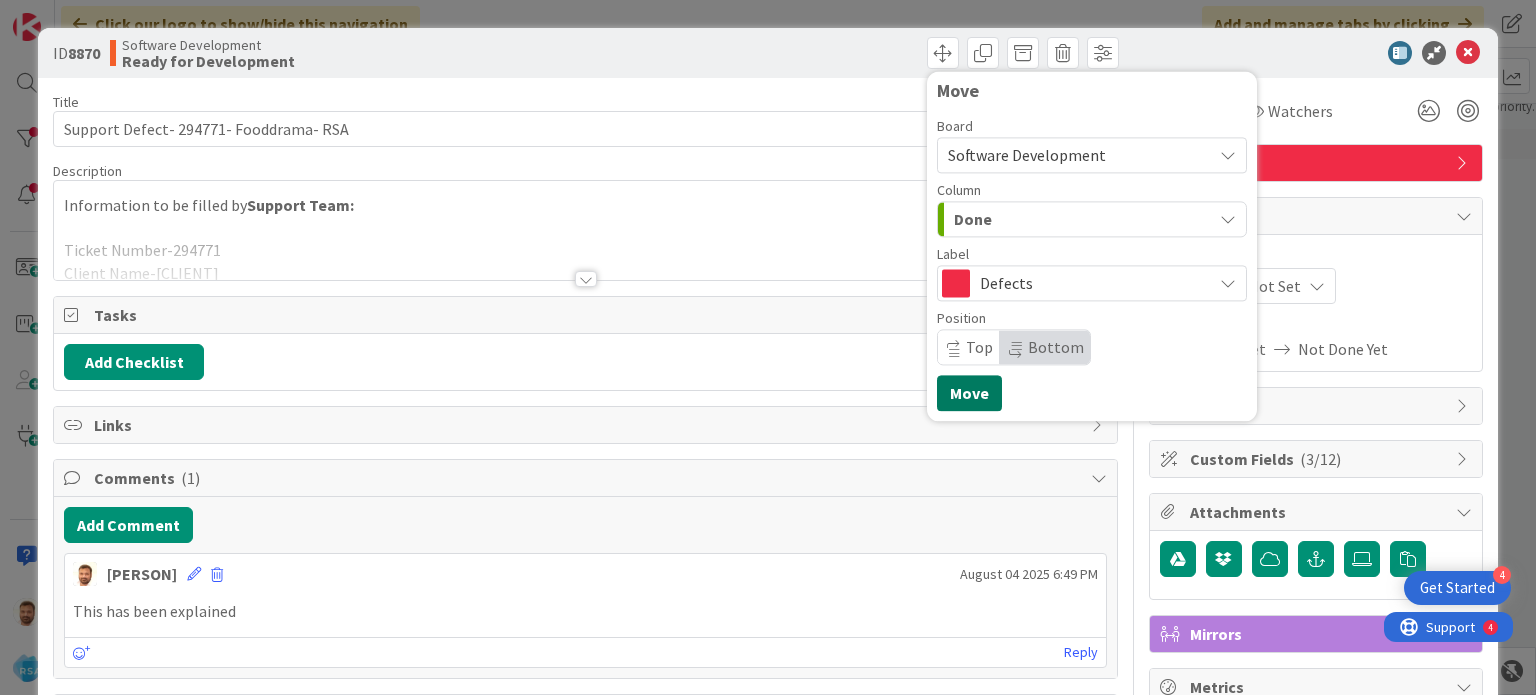 click on "Move" at bounding box center [969, 393] 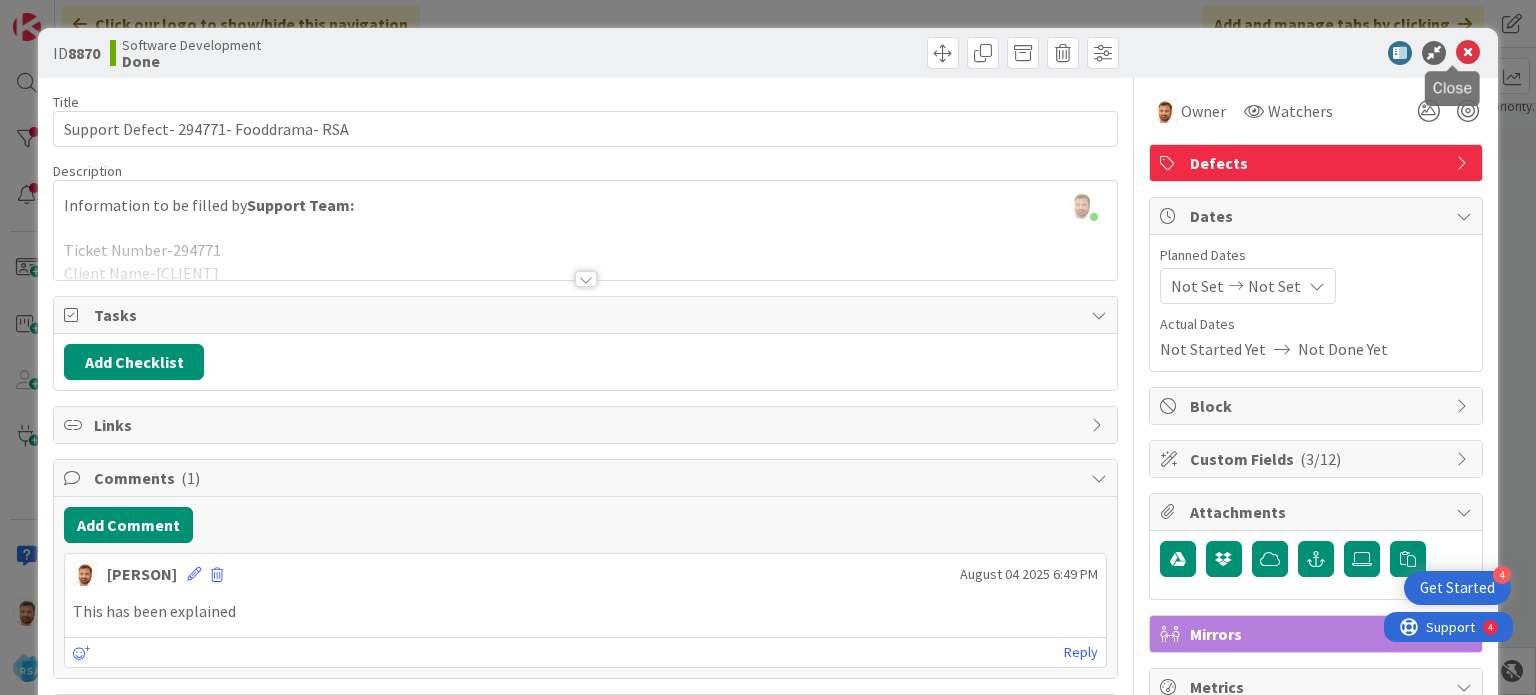 click at bounding box center [1468, 53] 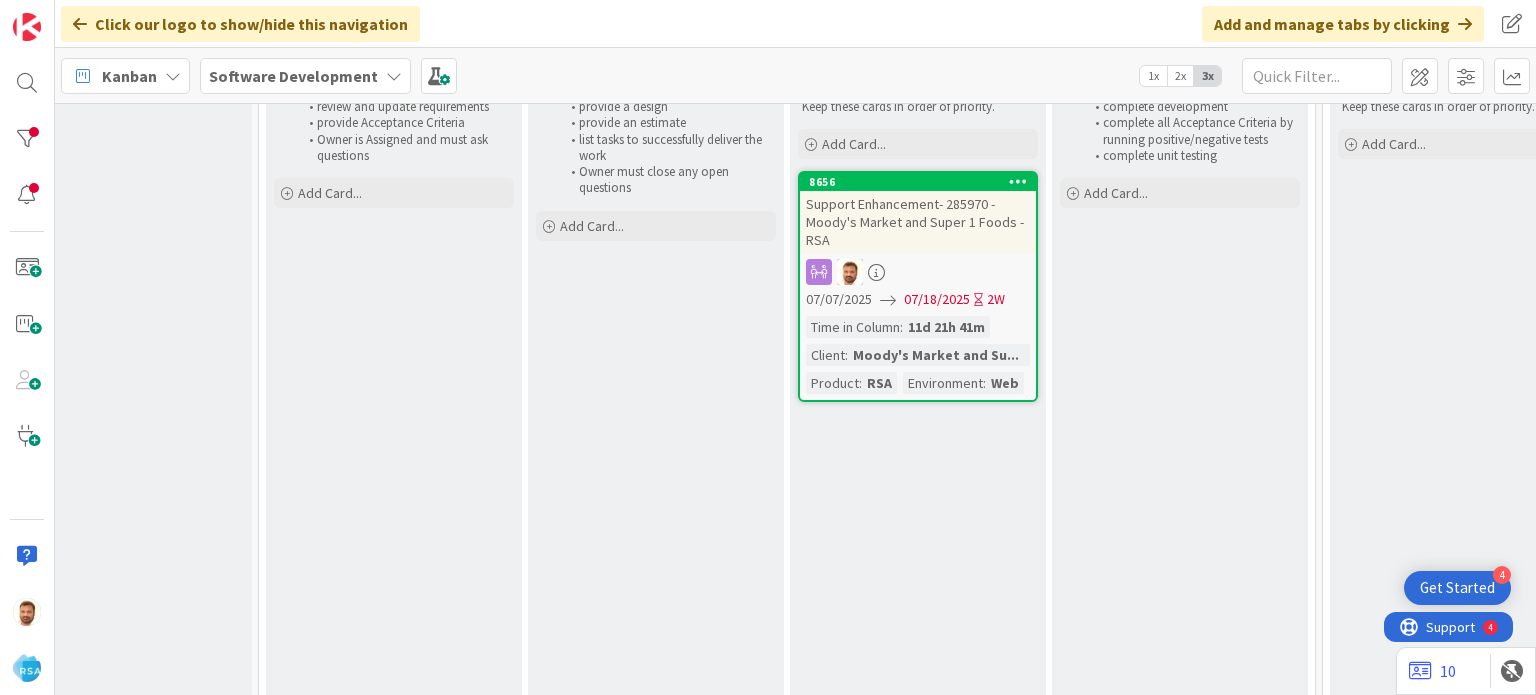 scroll, scrollTop: 0, scrollLeft: 0, axis: both 